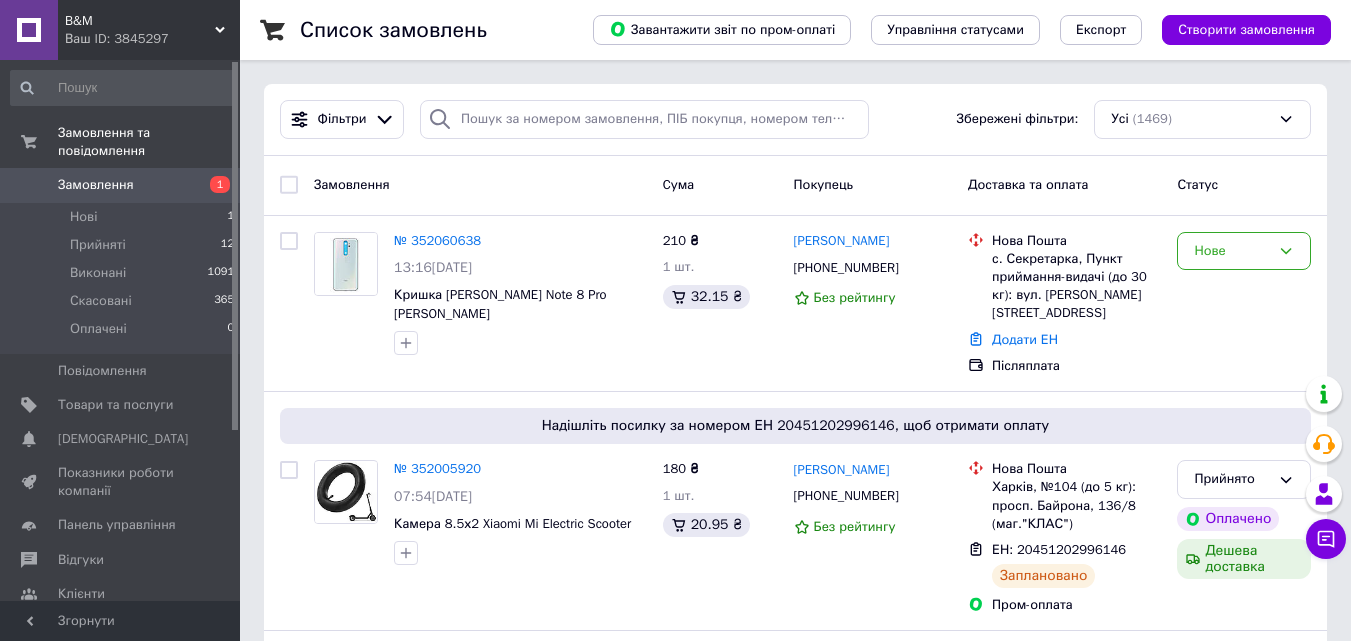 scroll, scrollTop: 0, scrollLeft: 0, axis: both 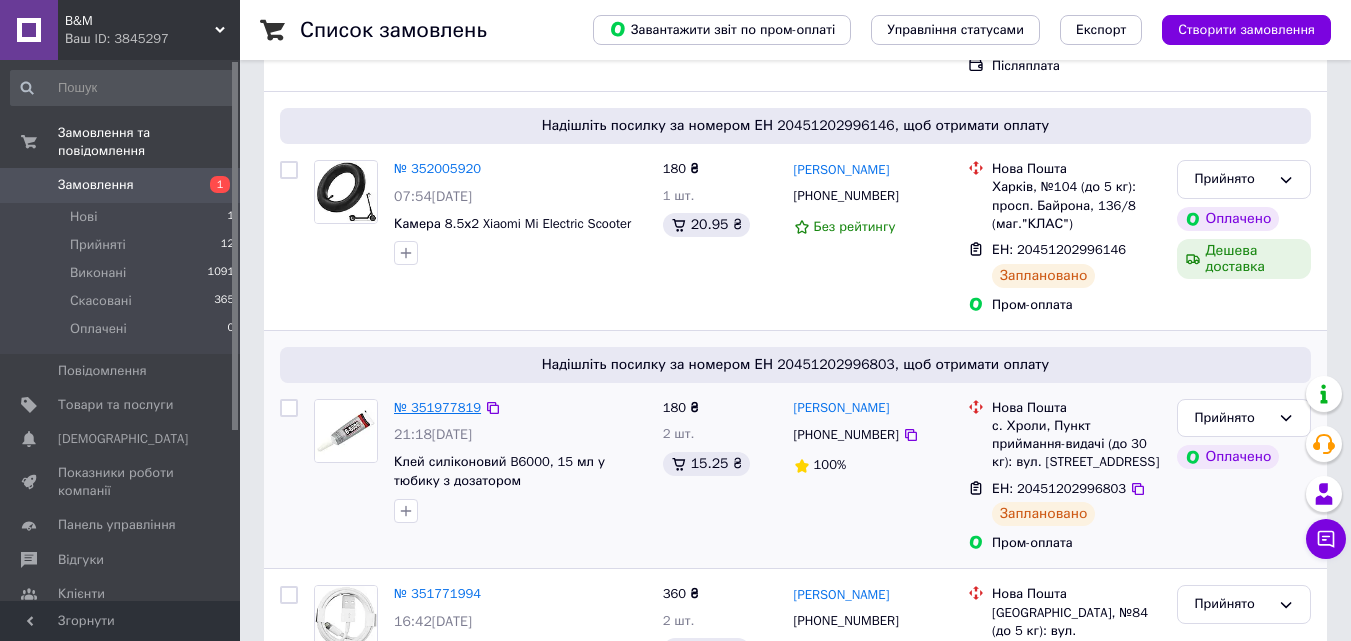 click on "№ 351977819" at bounding box center [437, 407] 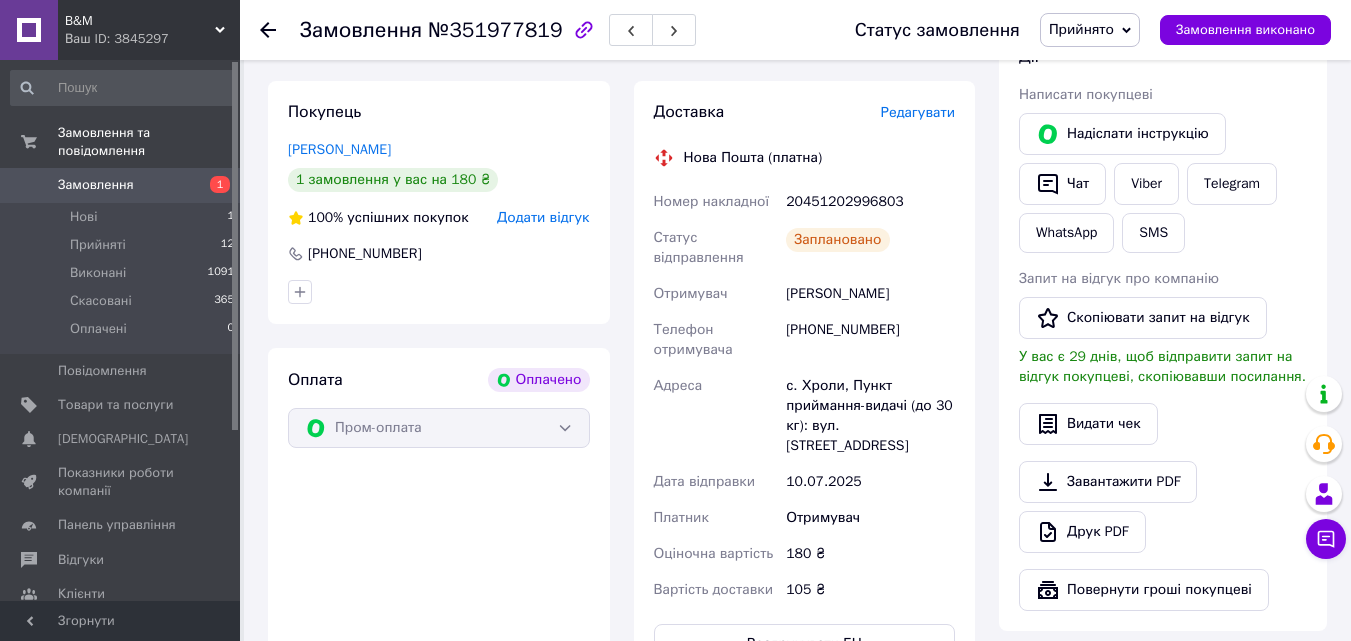 scroll, scrollTop: 800, scrollLeft: 0, axis: vertical 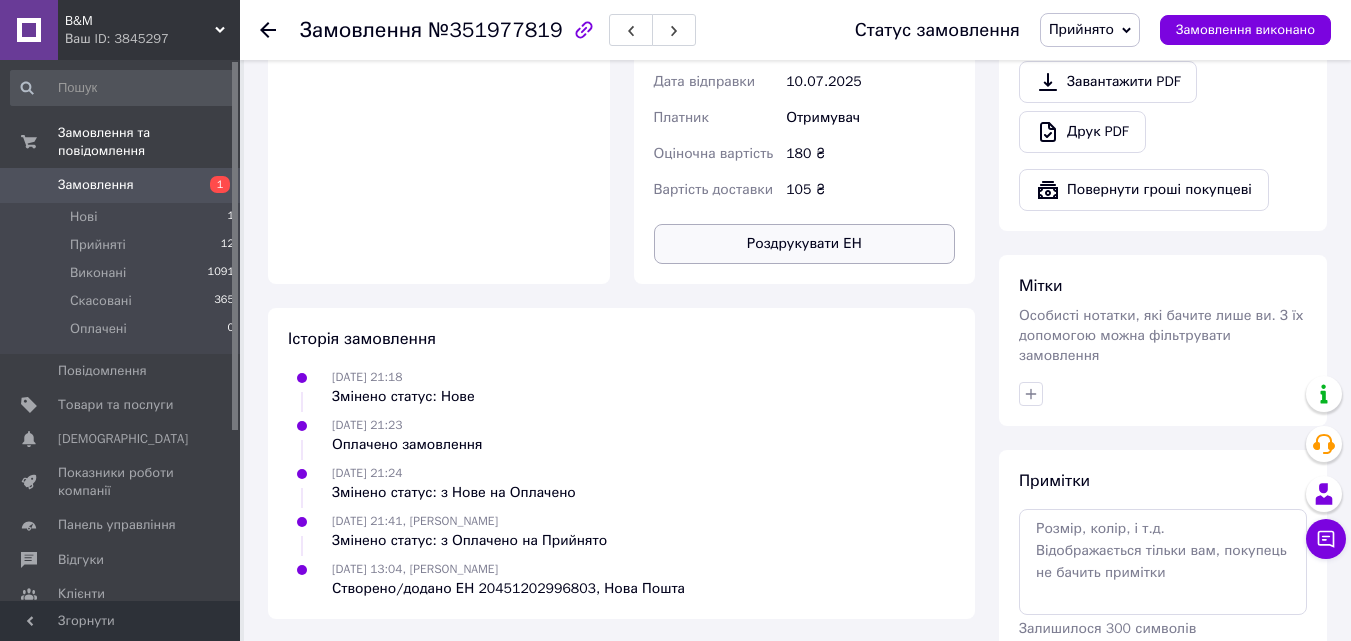 click on "Роздрукувати ЕН" at bounding box center (805, 244) 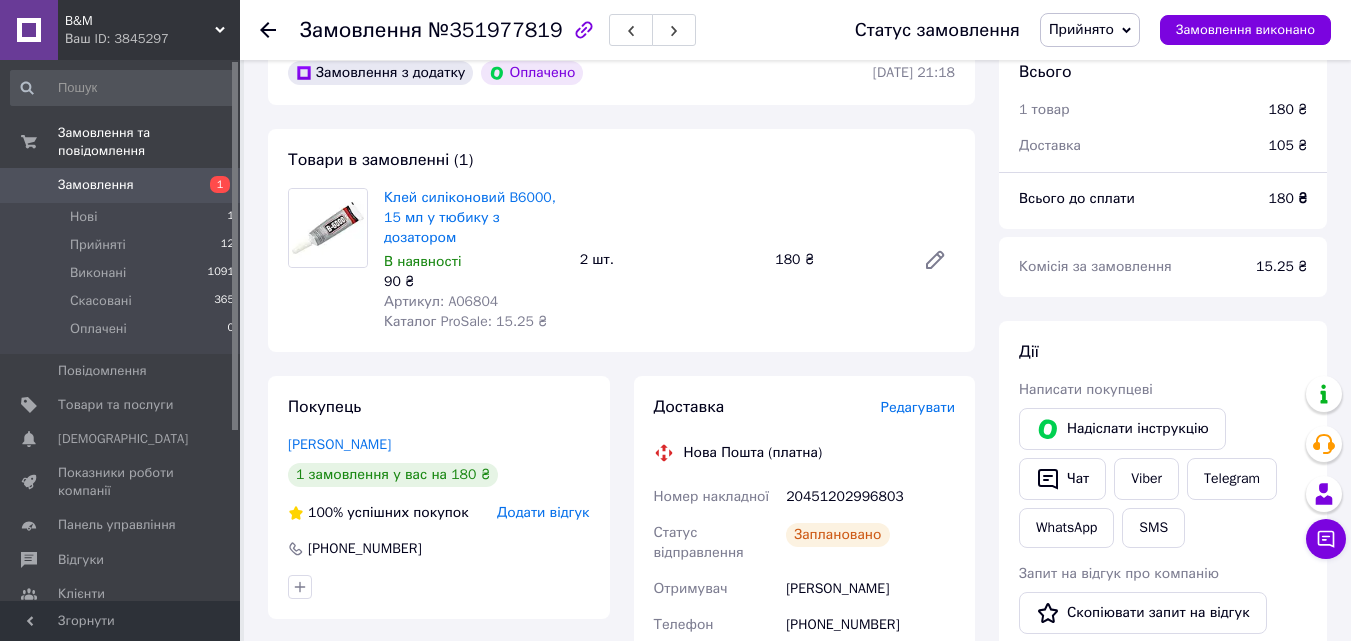 scroll, scrollTop: 0, scrollLeft: 0, axis: both 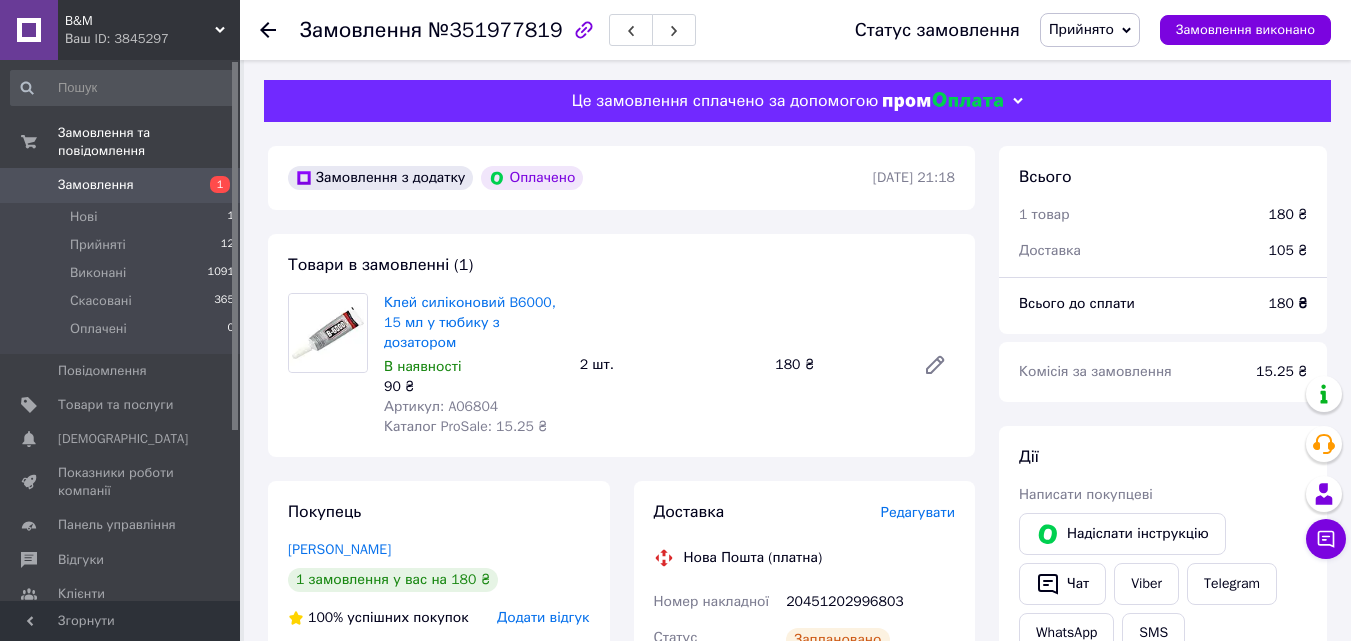 click on "Артикул: A06804" at bounding box center (441, 406) 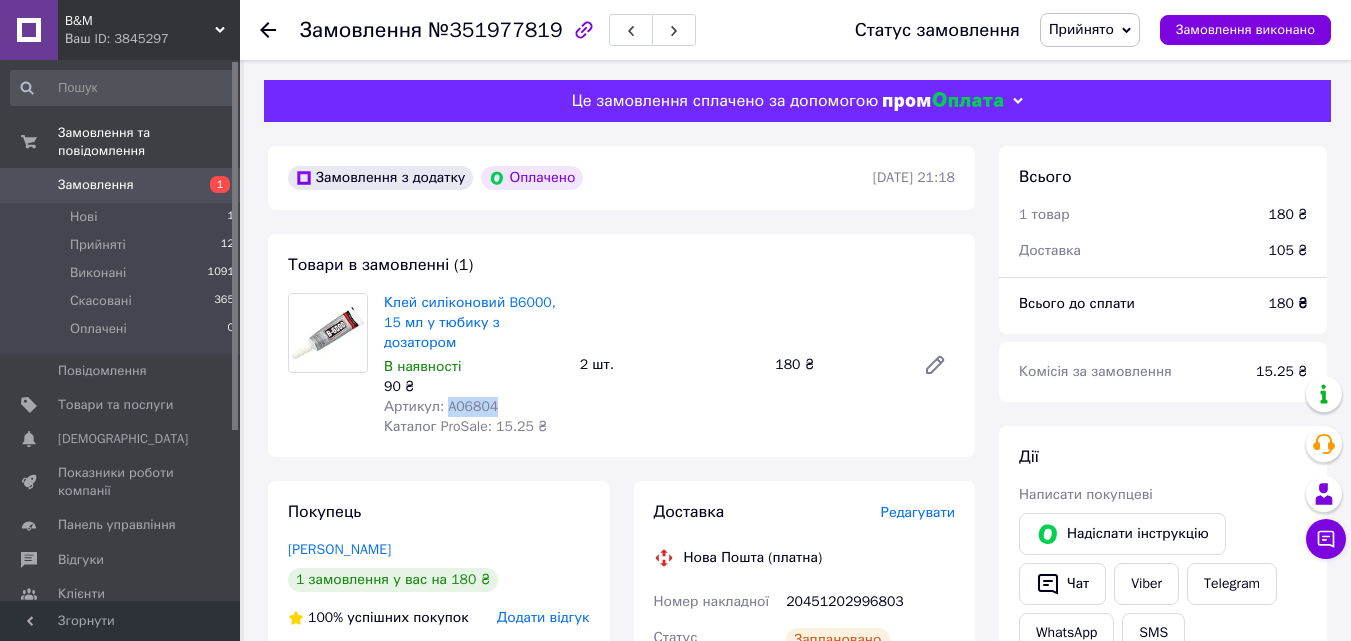 click on "Артикул: A06804" at bounding box center (441, 406) 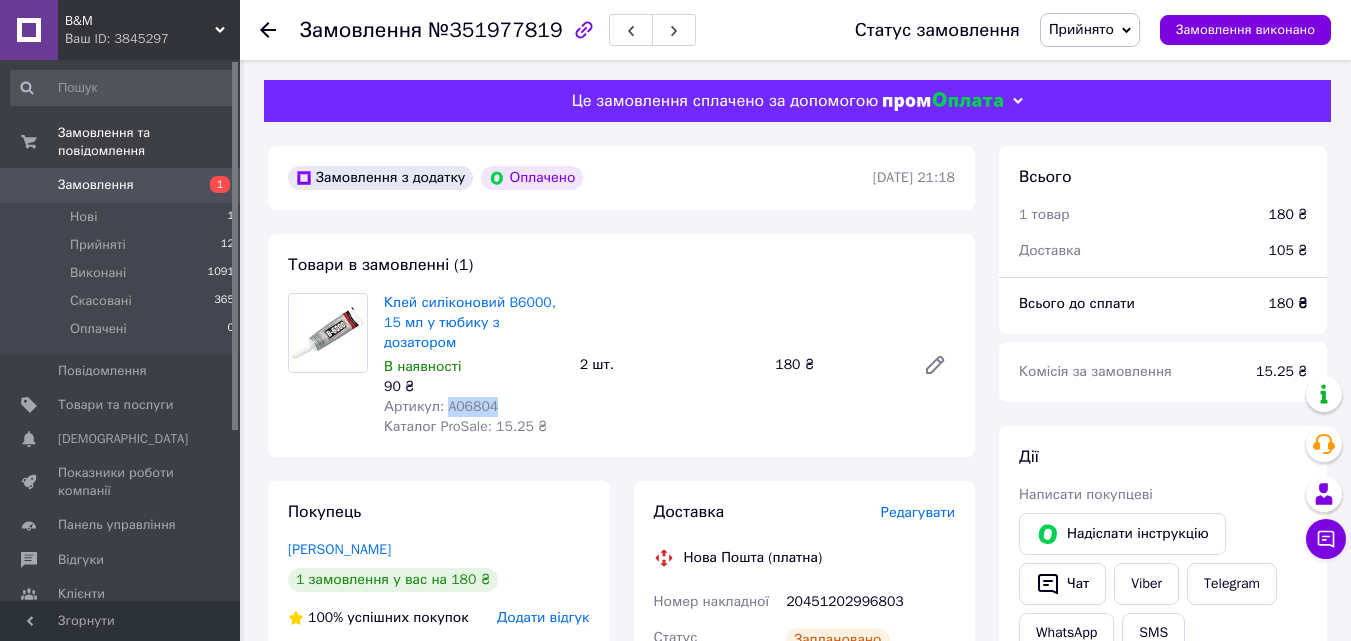 scroll, scrollTop: 200, scrollLeft: 0, axis: vertical 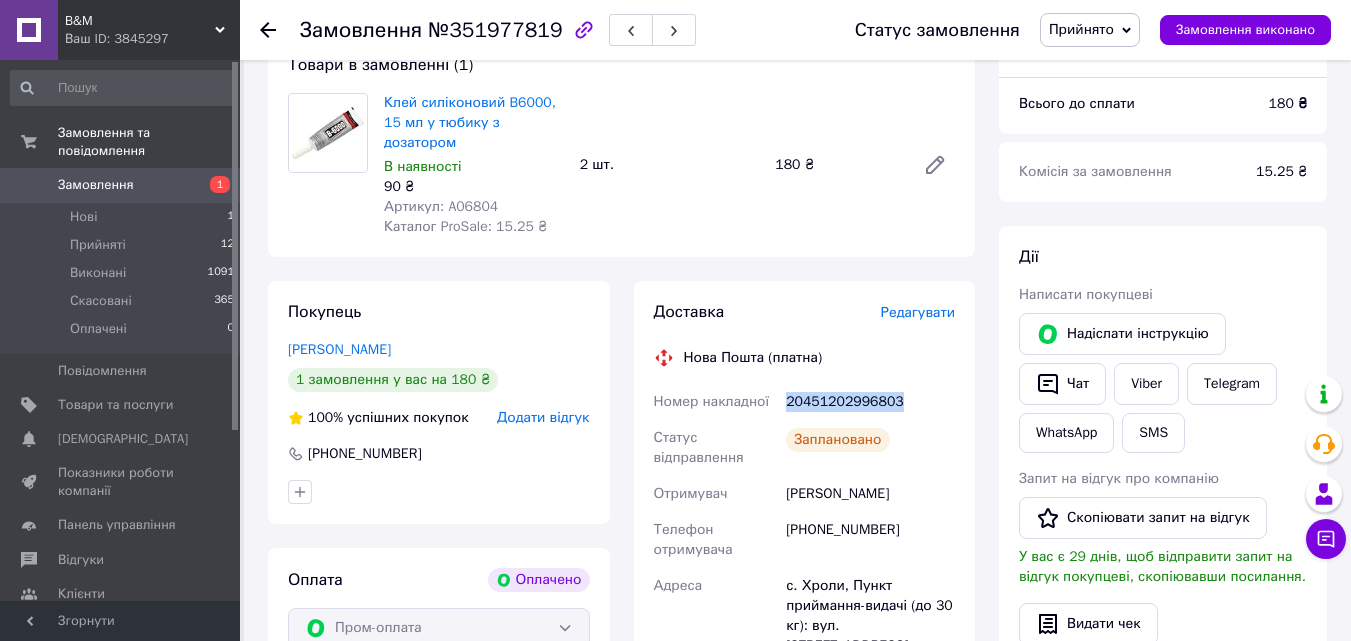 drag, startPoint x: 788, startPoint y: 382, endPoint x: 892, endPoint y: 382, distance: 104 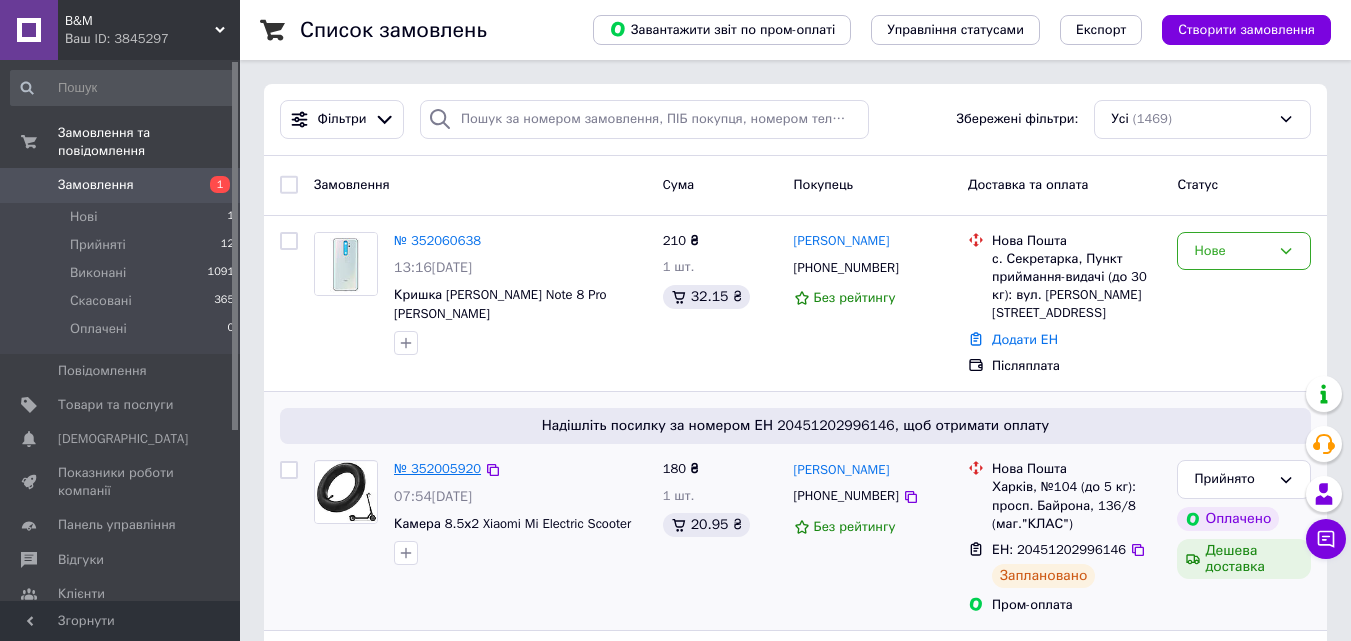 click on "№ 352005920" at bounding box center [437, 468] 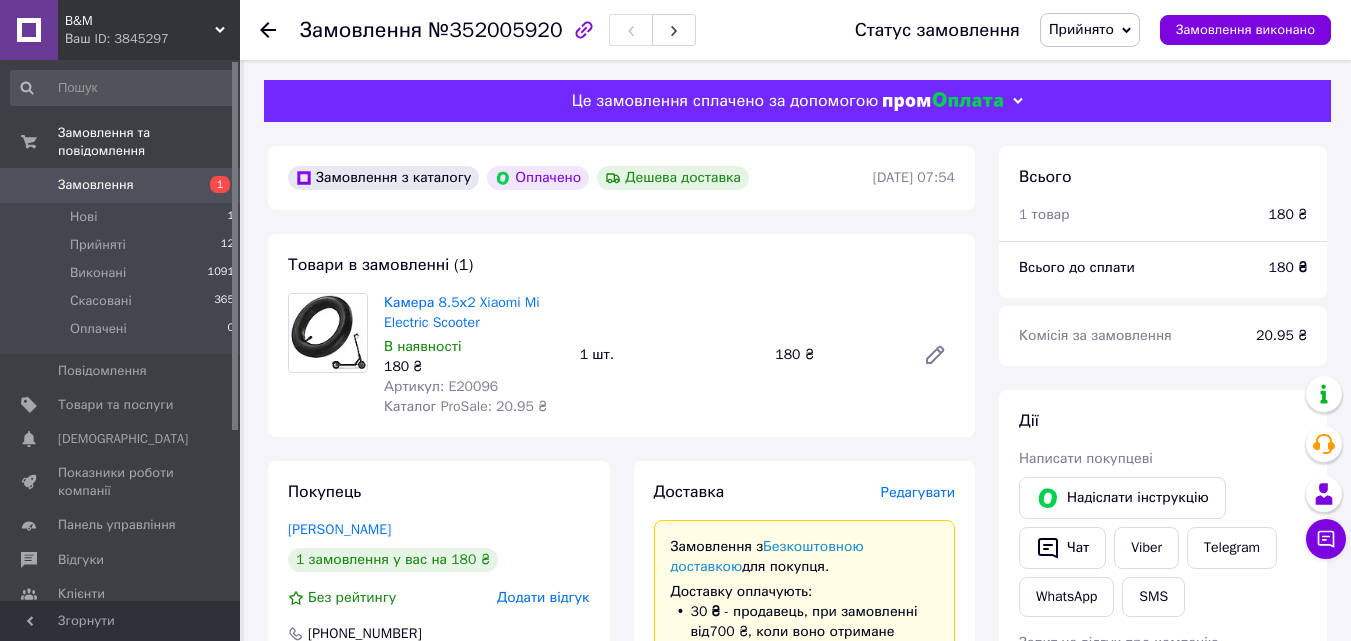 click on "Артикул: E20096" at bounding box center [441, 386] 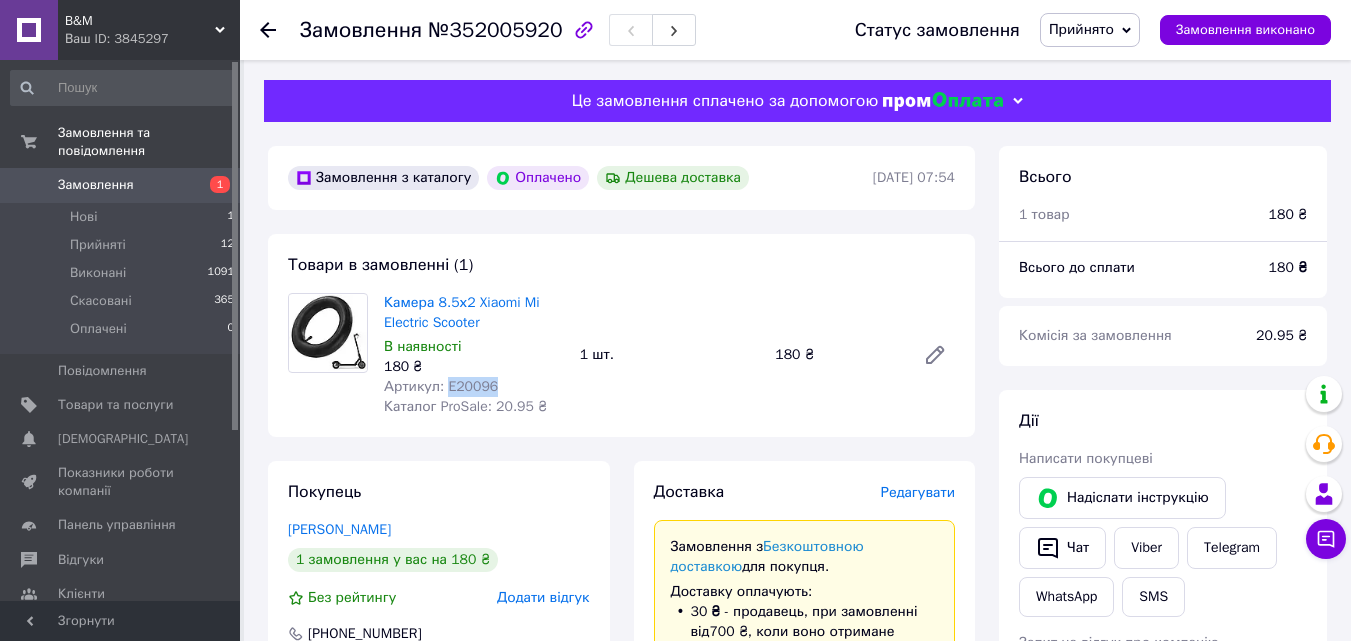 click on "Артикул: E20096" at bounding box center [441, 386] 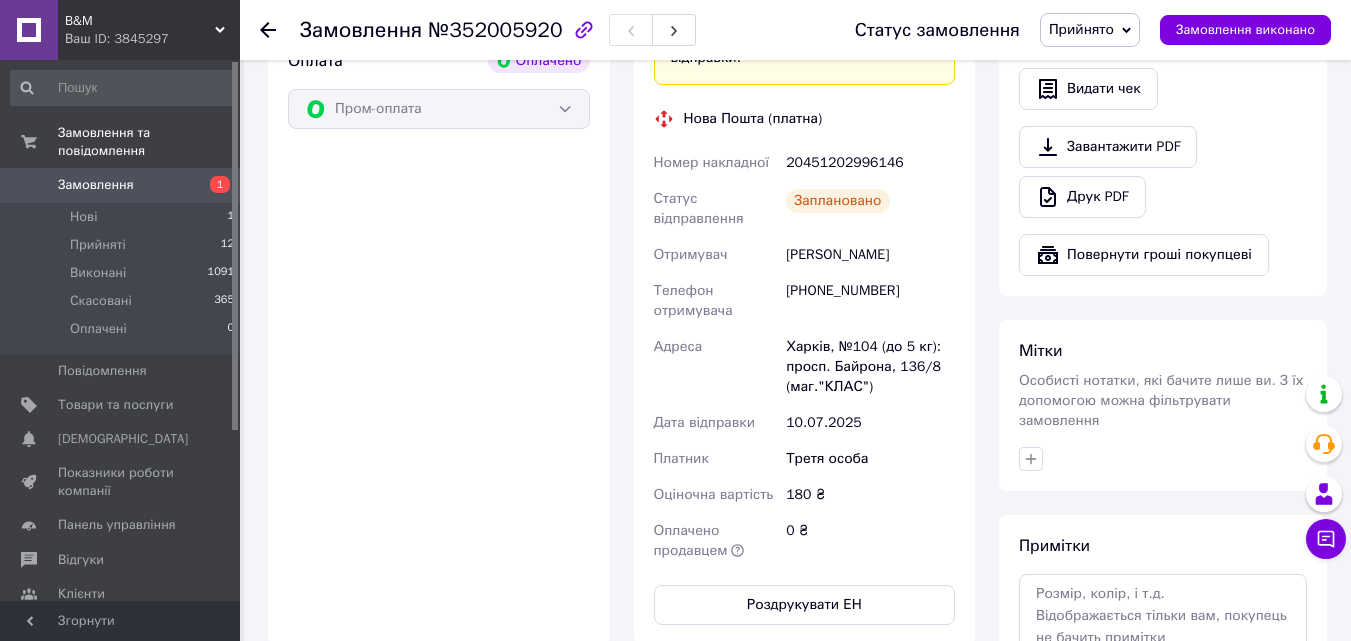 scroll, scrollTop: 700, scrollLeft: 0, axis: vertical 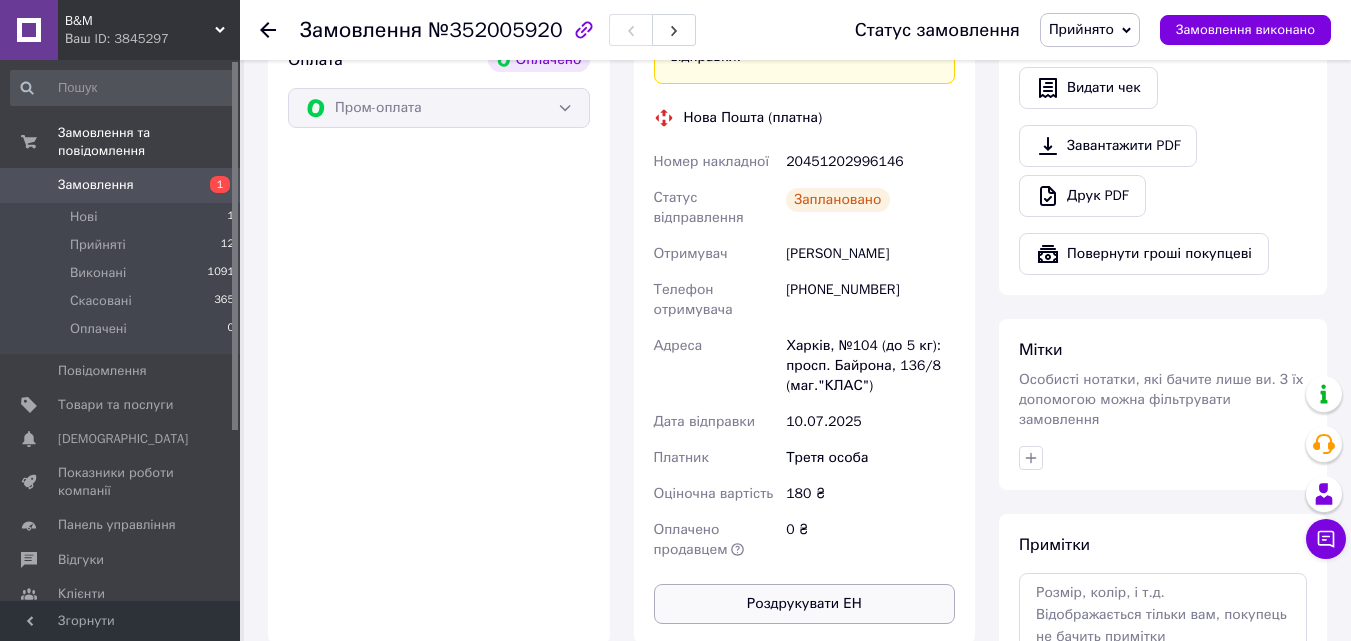 click on "Роздрукувати ЕН" at bounding box center [805, 604] 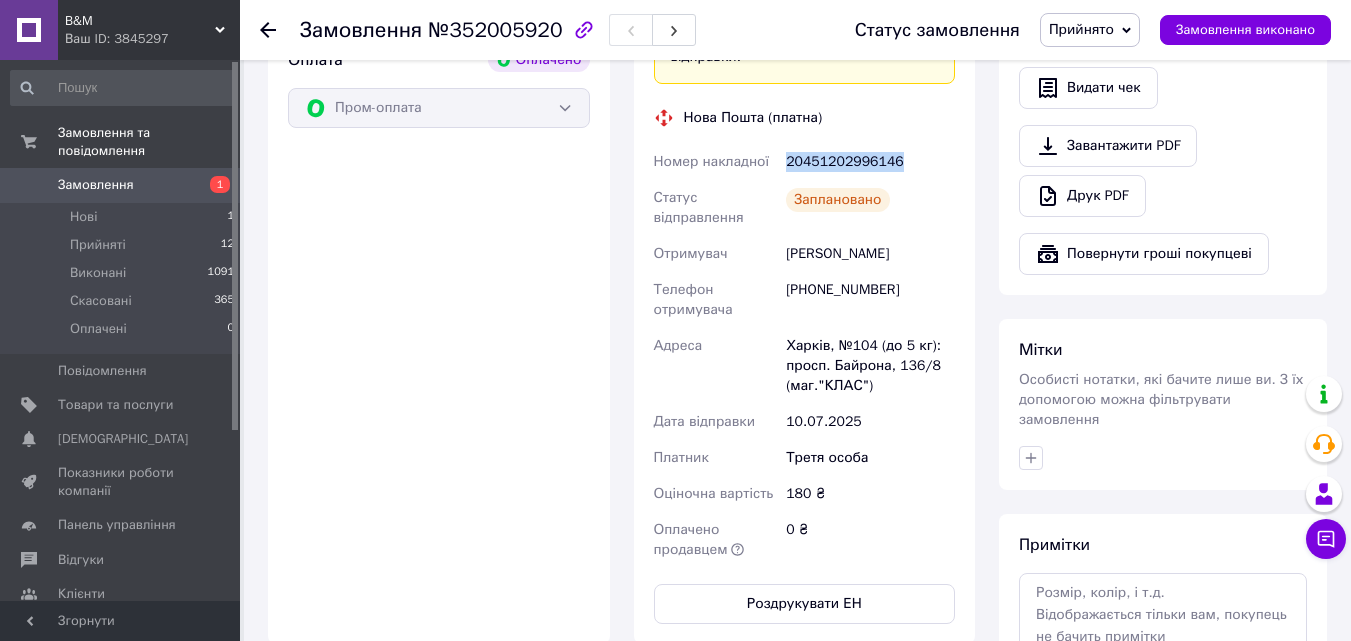 drag, startPoint x: 787, startPoint y: 162, endPoint x: 903, endPoint y: 162, distance: 116 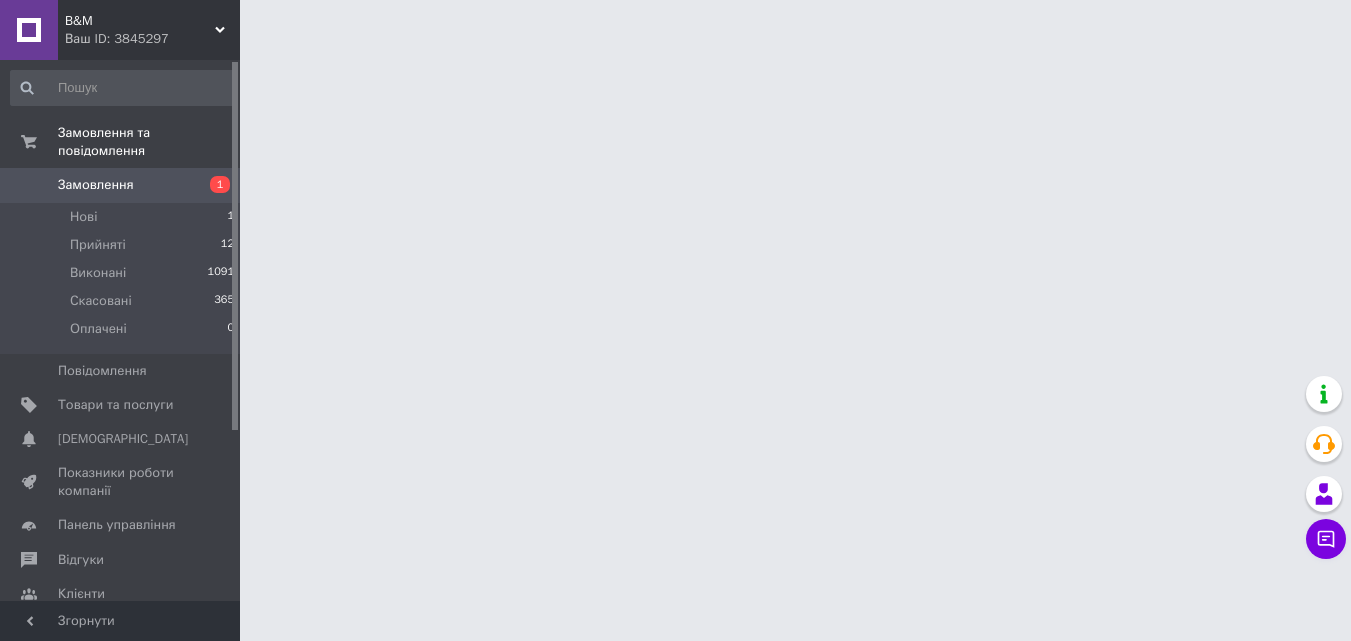 scroll, scrollTop: 0, scrollLeft: 0, axis: both 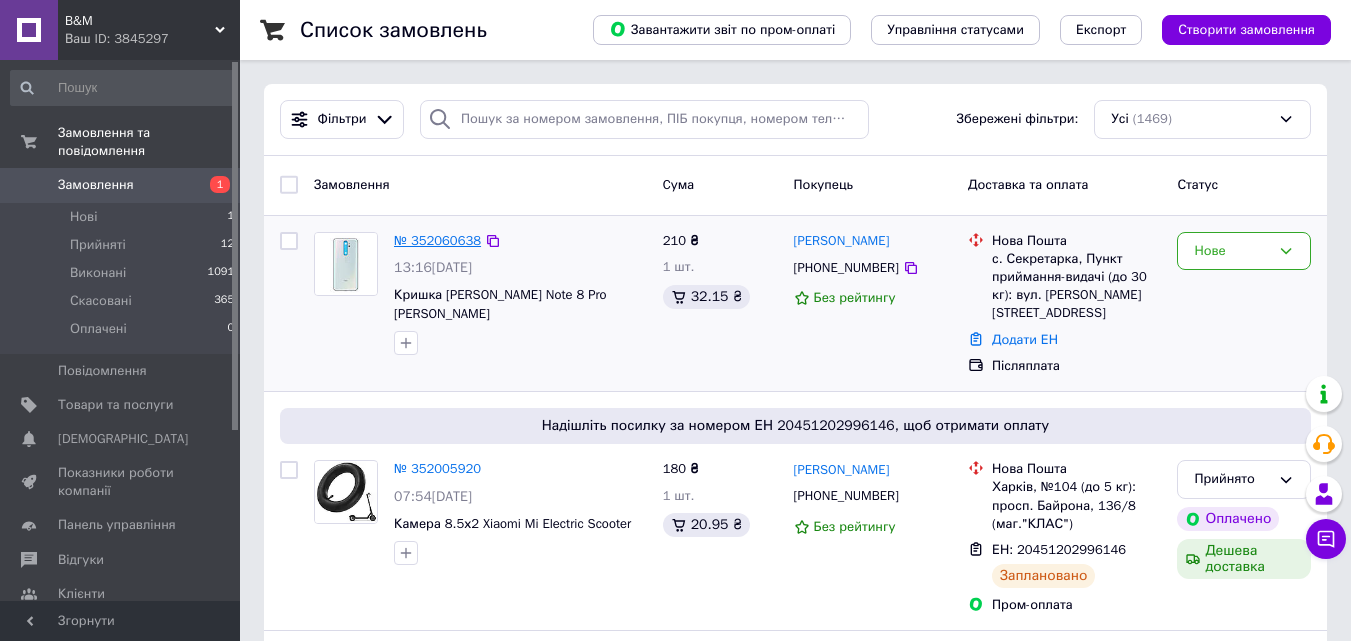 click on "№ 352060638" at bounding box center (437, 240) 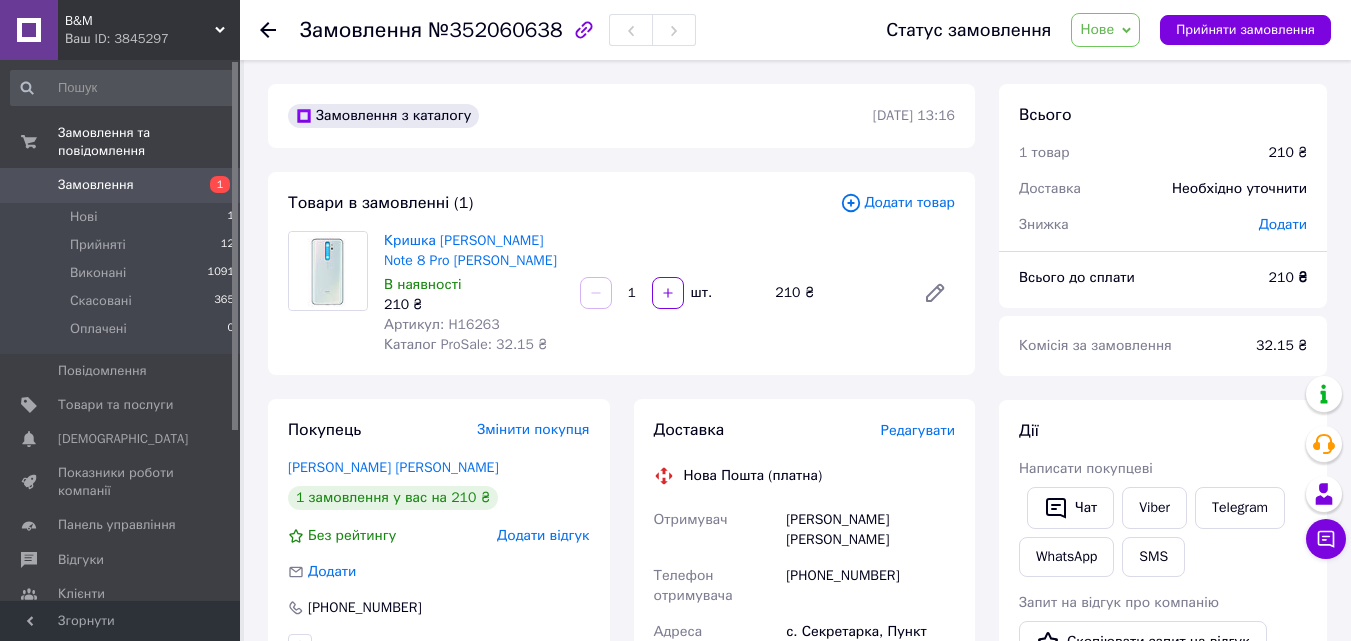 click on "Артикул: H16263" at bounding box center [442, 324] 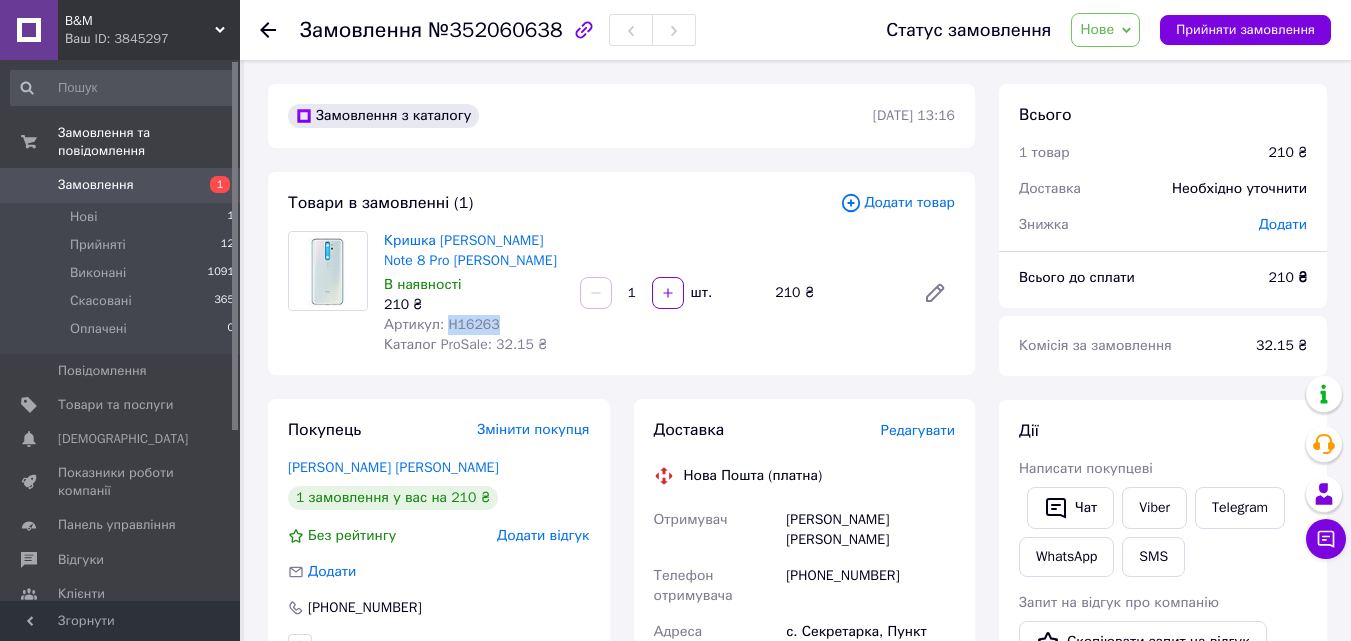 click on "Артикул: H16263" at bounding box center [442, 324] 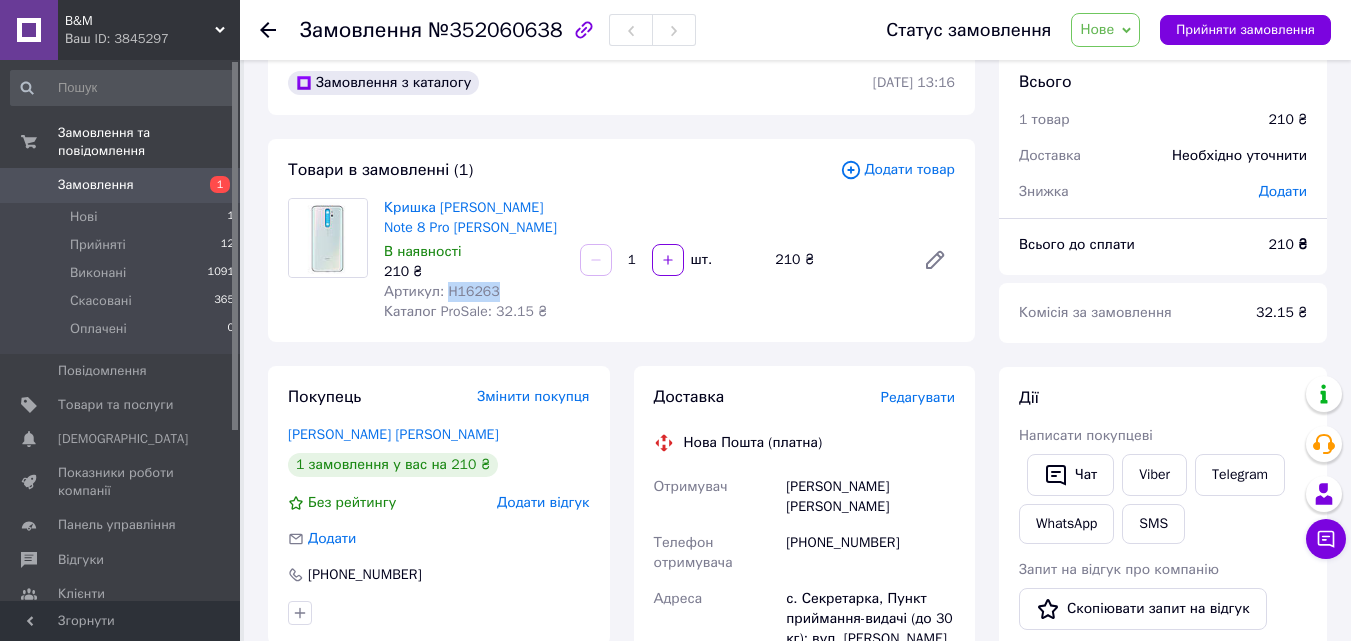 scroll, scrollTop: 0, scrollLeft: 0, axis: both 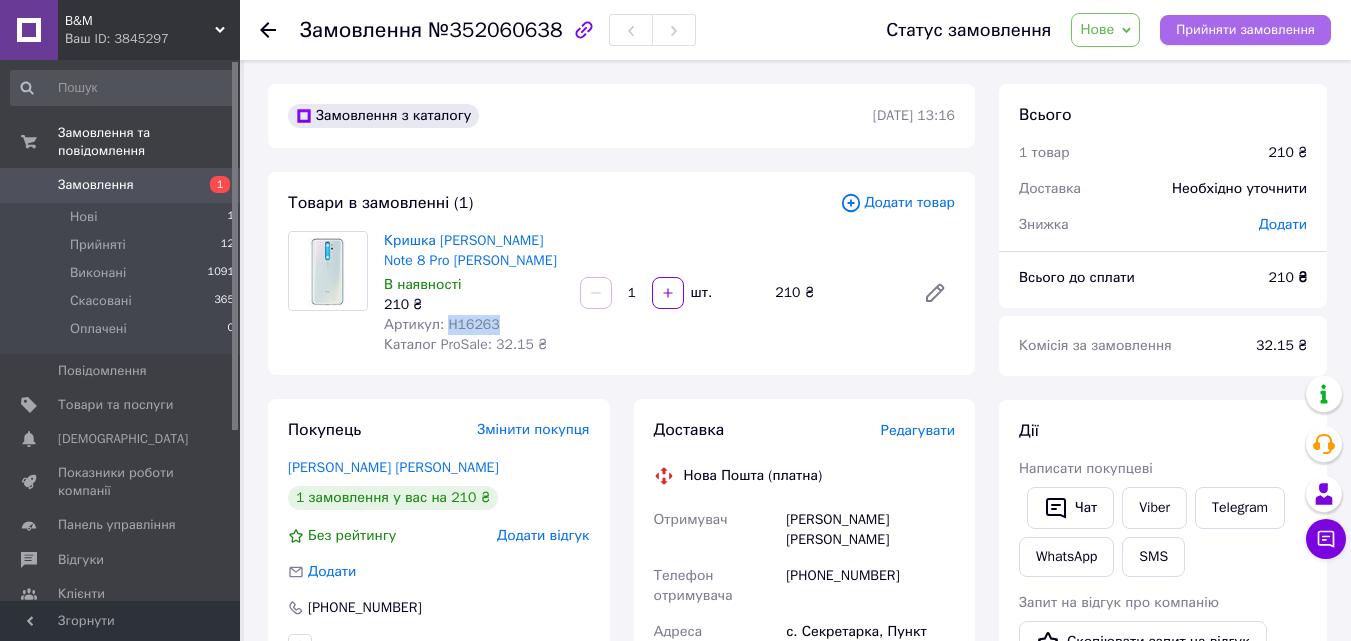 click on "Прийняти замовлення" at bounding box center [1245, 30] 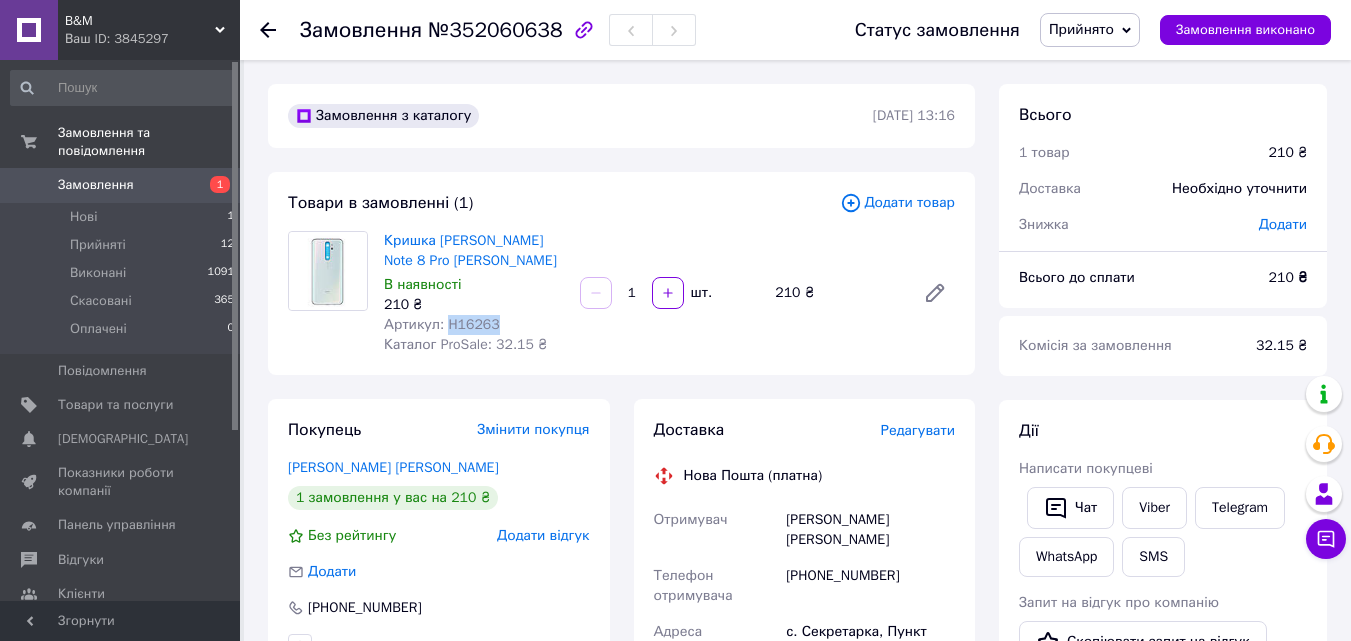 click on "Замовлення" at bounding box center (96, 185) 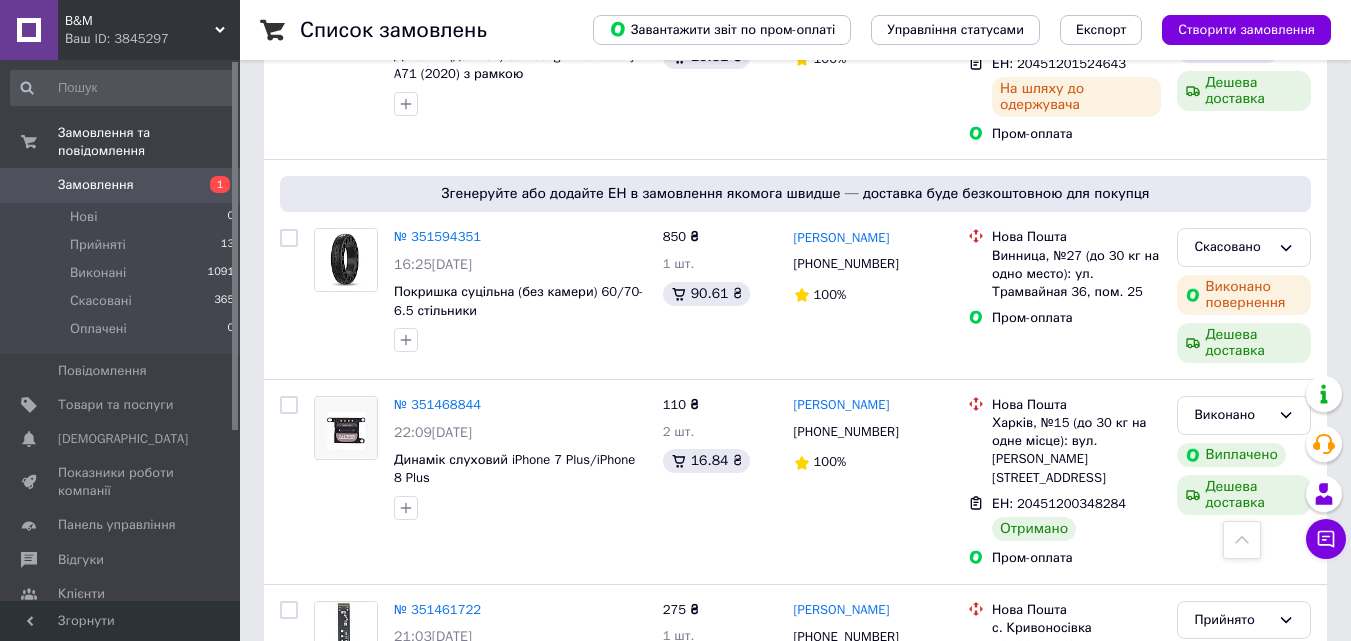 scroll, scrollTop: 1100, scrollLeft: 0, axis: vertical 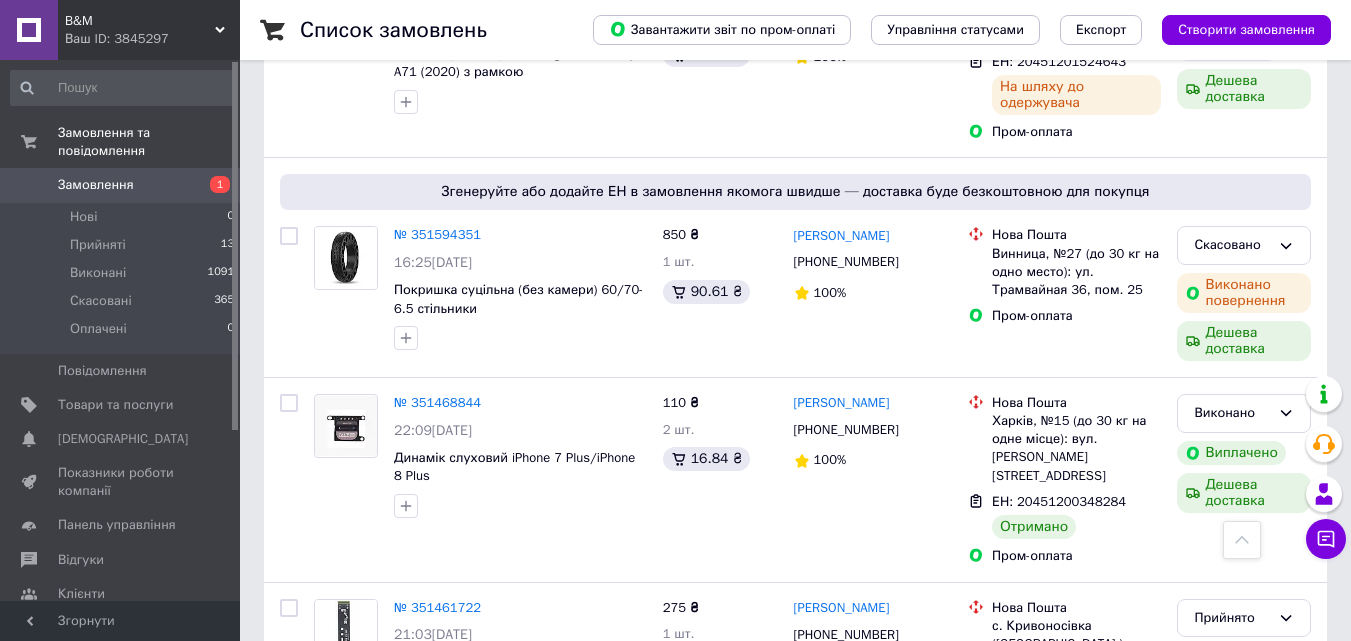 click on "Замовлення" at bounding box center [121, 185] 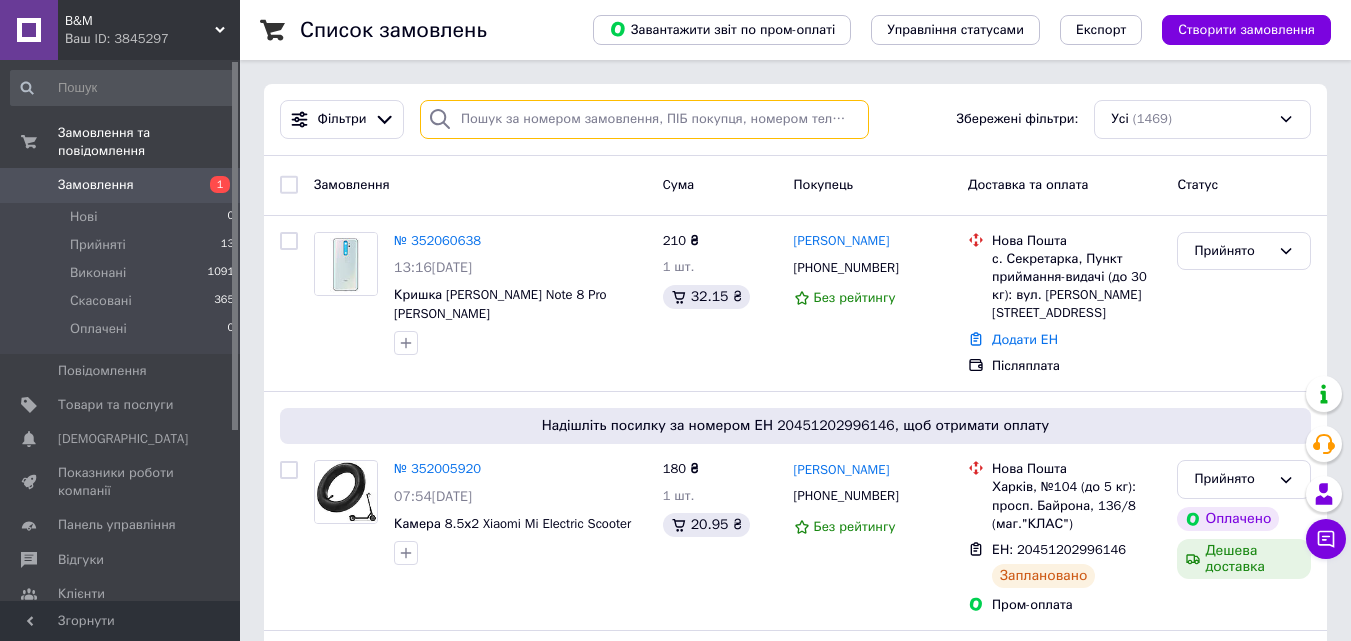 click at bounding box center (644, 119) 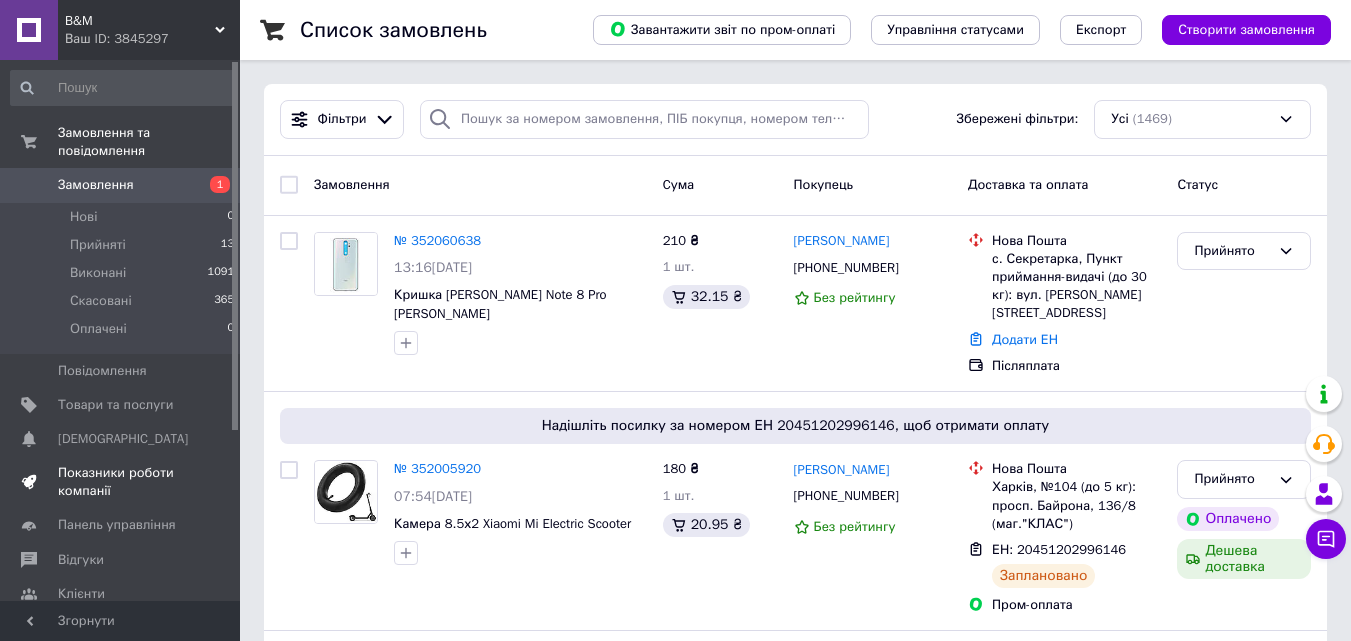 click on "Показники роботи компанії" at bounding box center (121, 482) 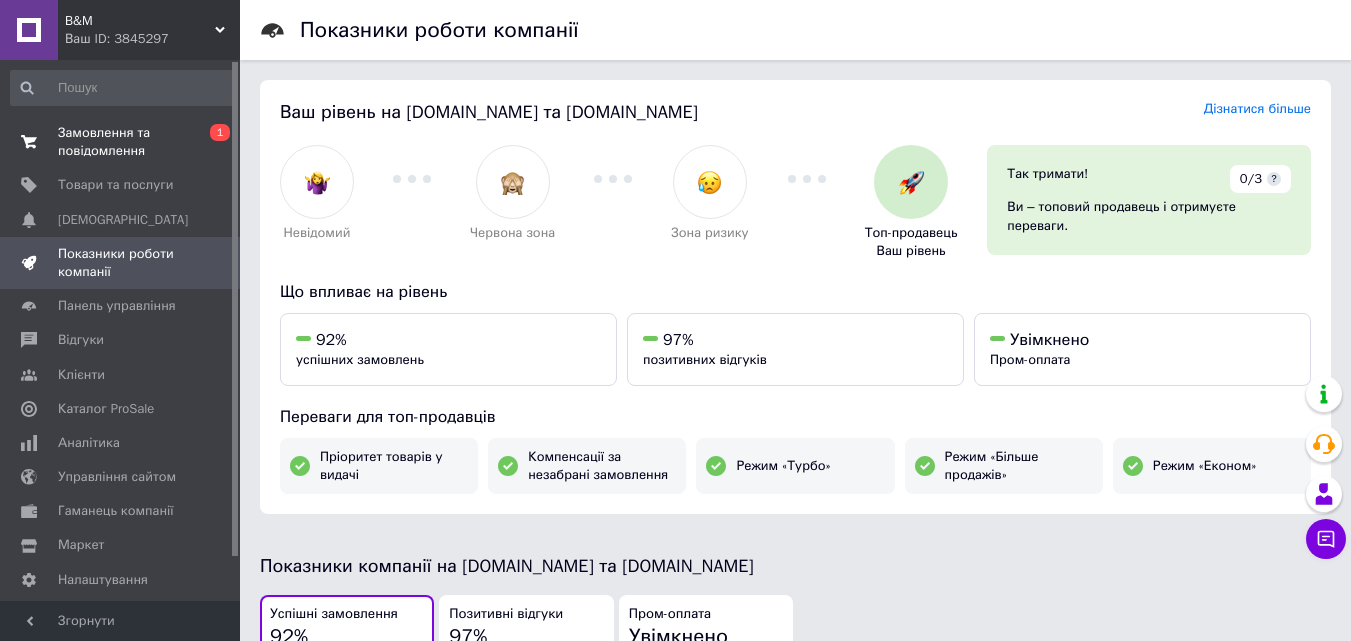click on "Замовлення та повідомлення" at bounding box center [121, 142] 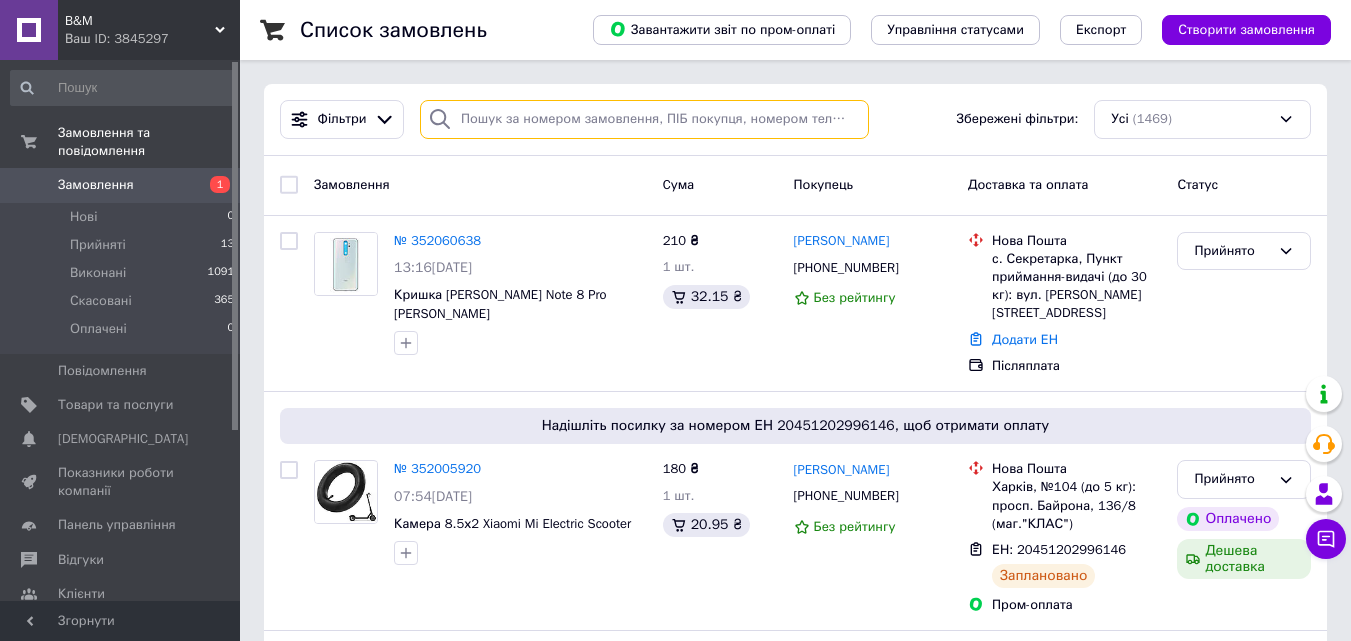 click at bounding box center (644, 119) 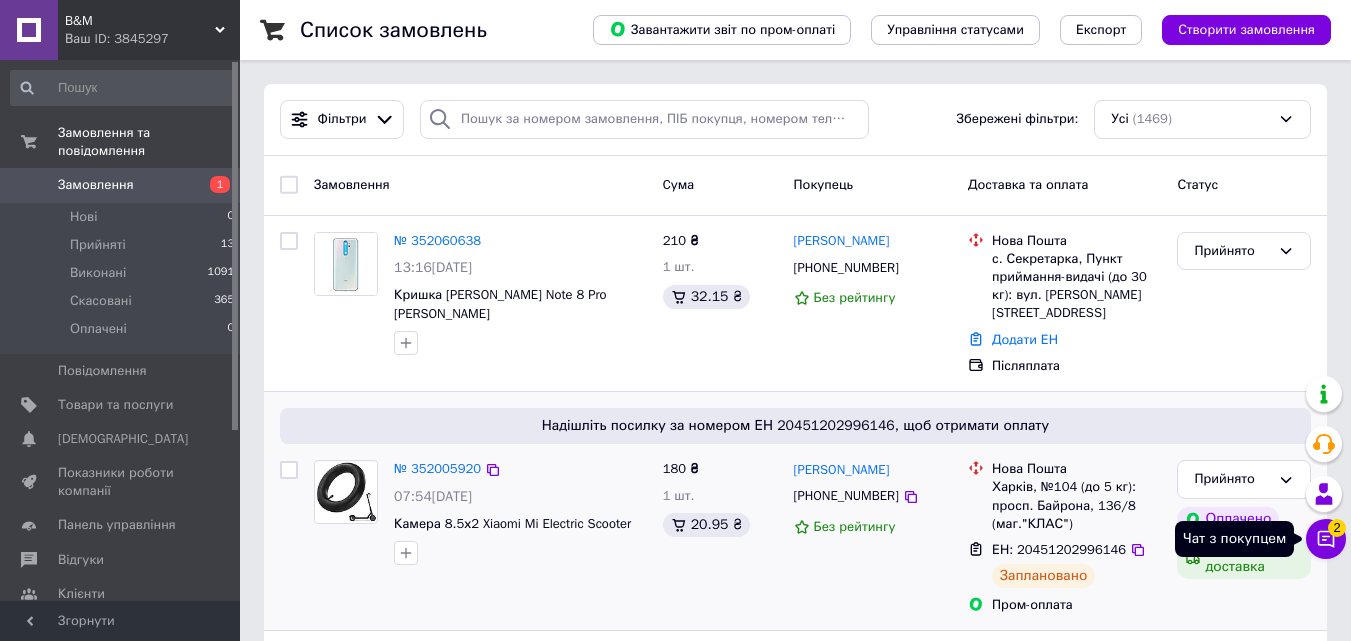 click 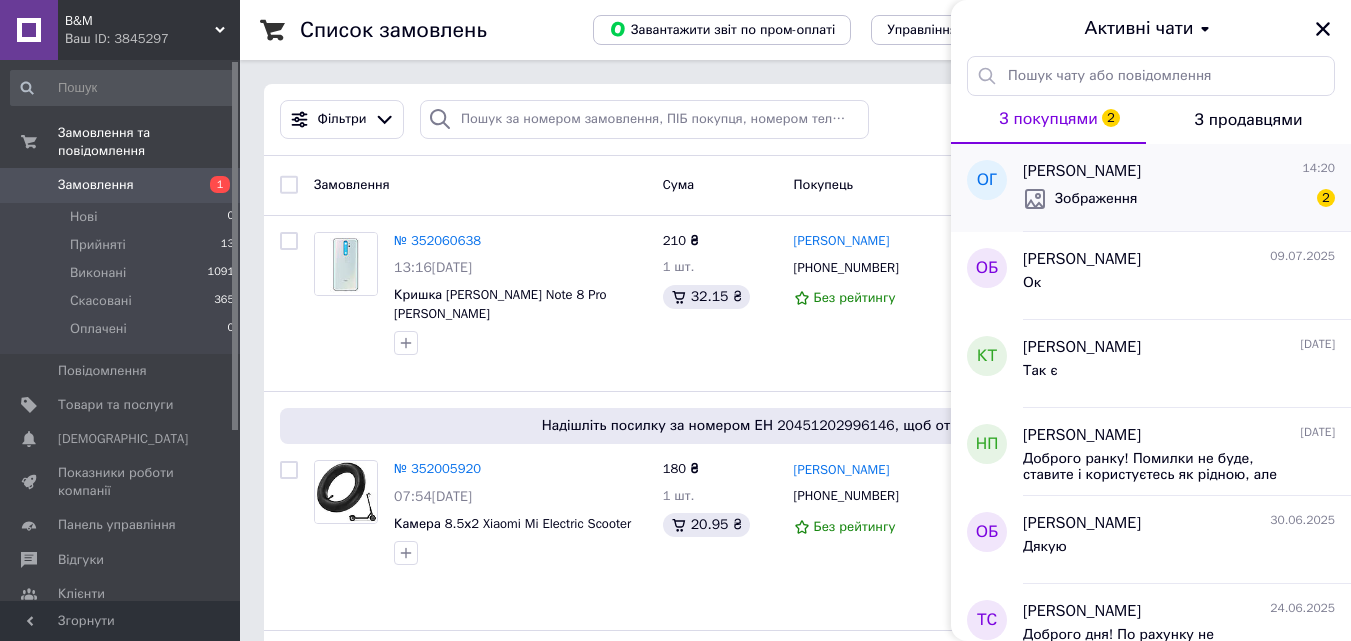 click on "Зображення 2" at bounding box center [1179, 199] 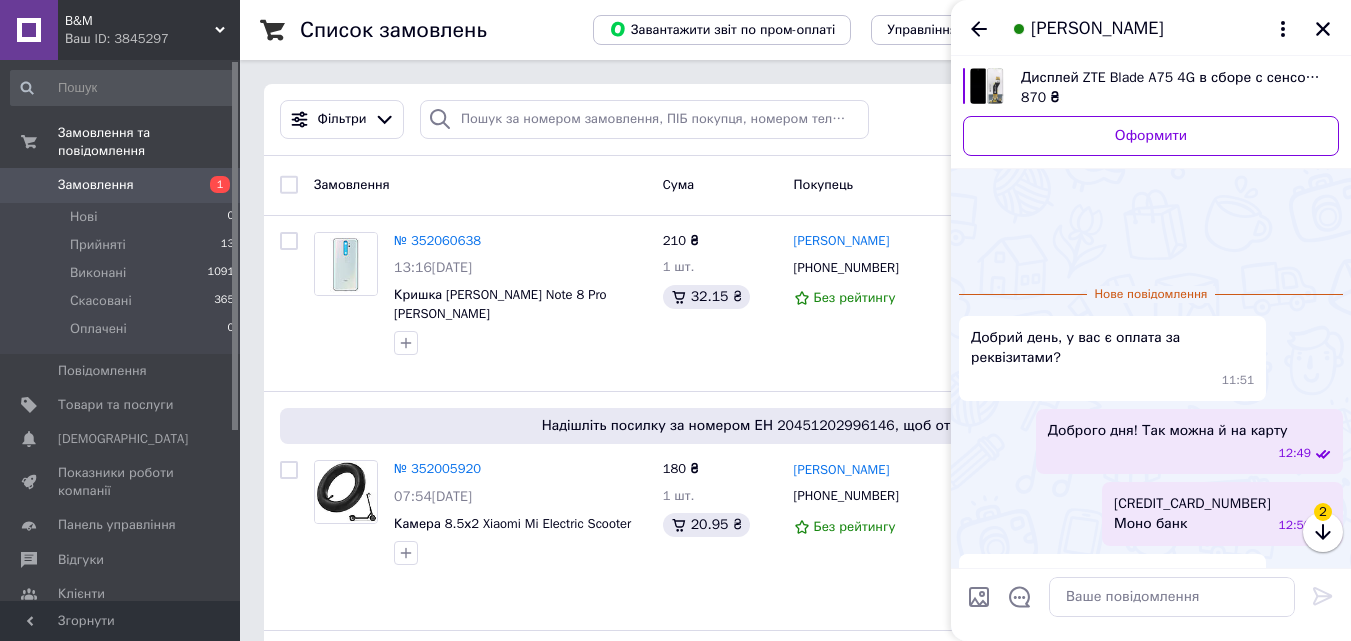 scroll, scrollTop: 115, scrollLeft: 0, axis: vertical 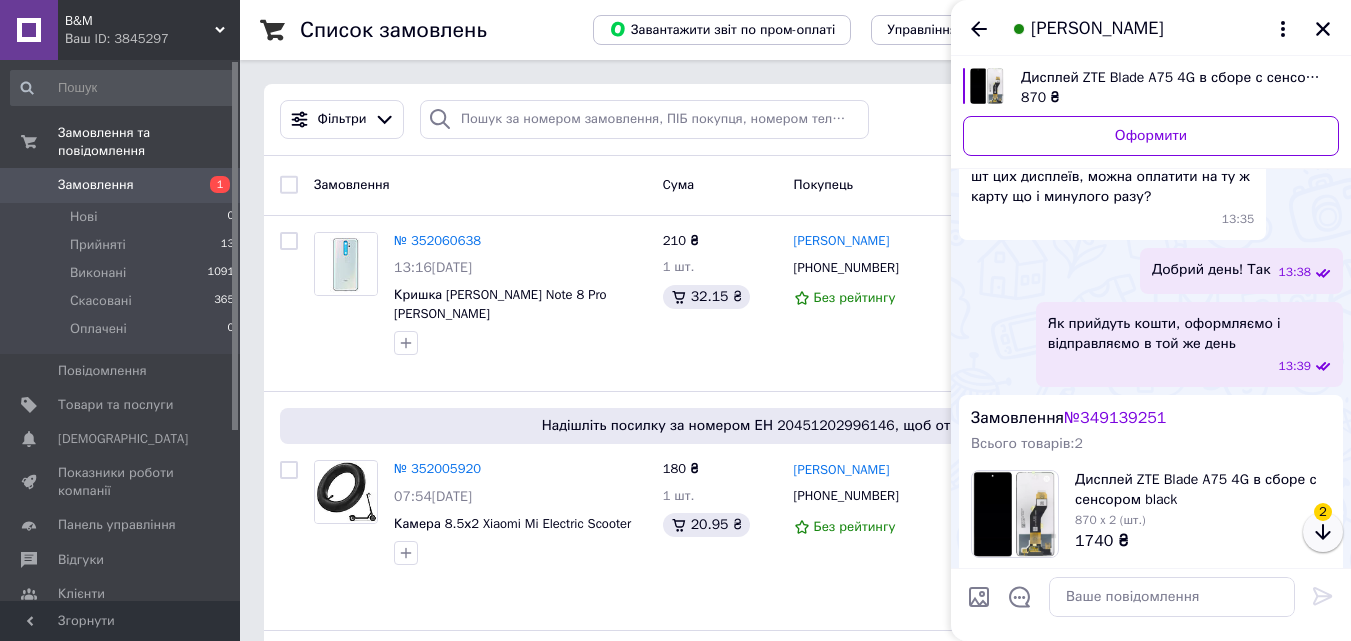 click 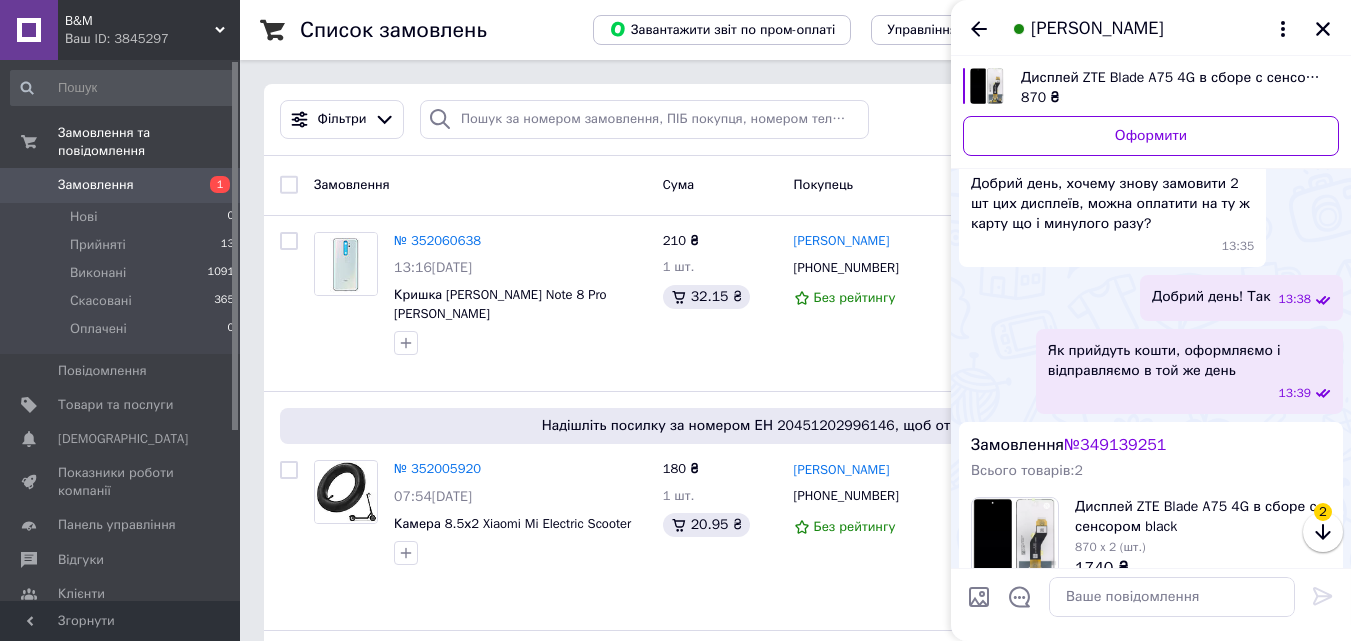 scroll, scrollTop: 1337, scrollLeft: 0, axis: vertical 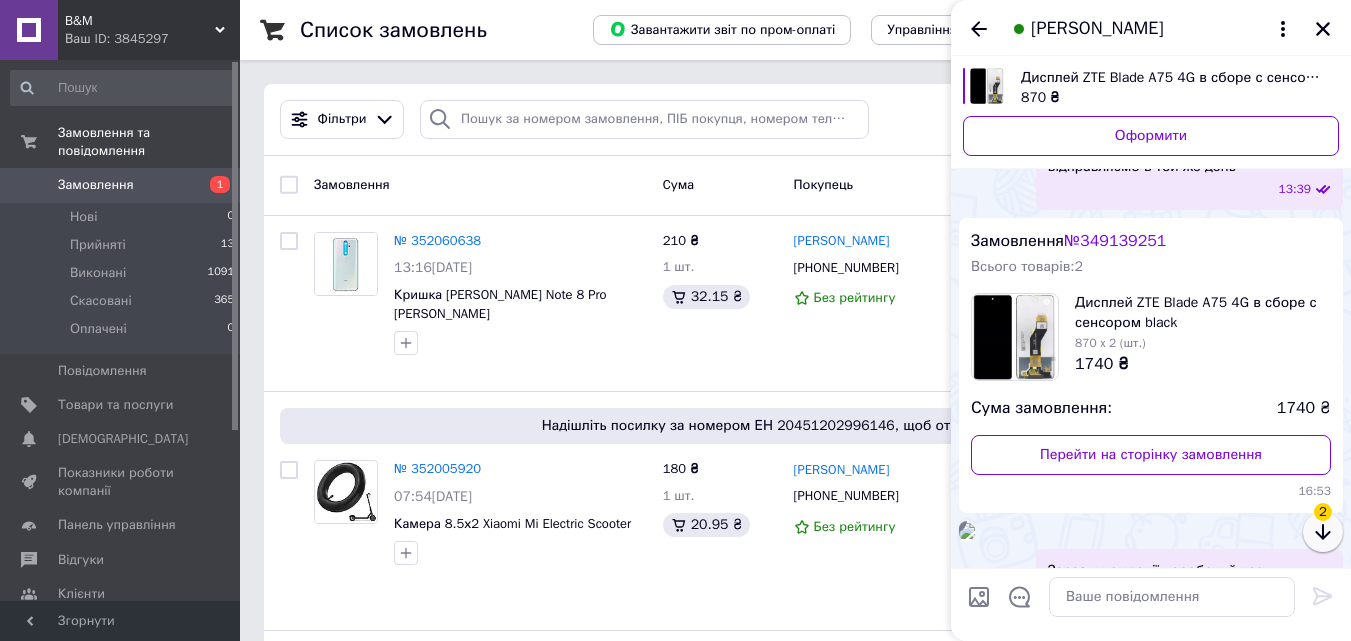 click 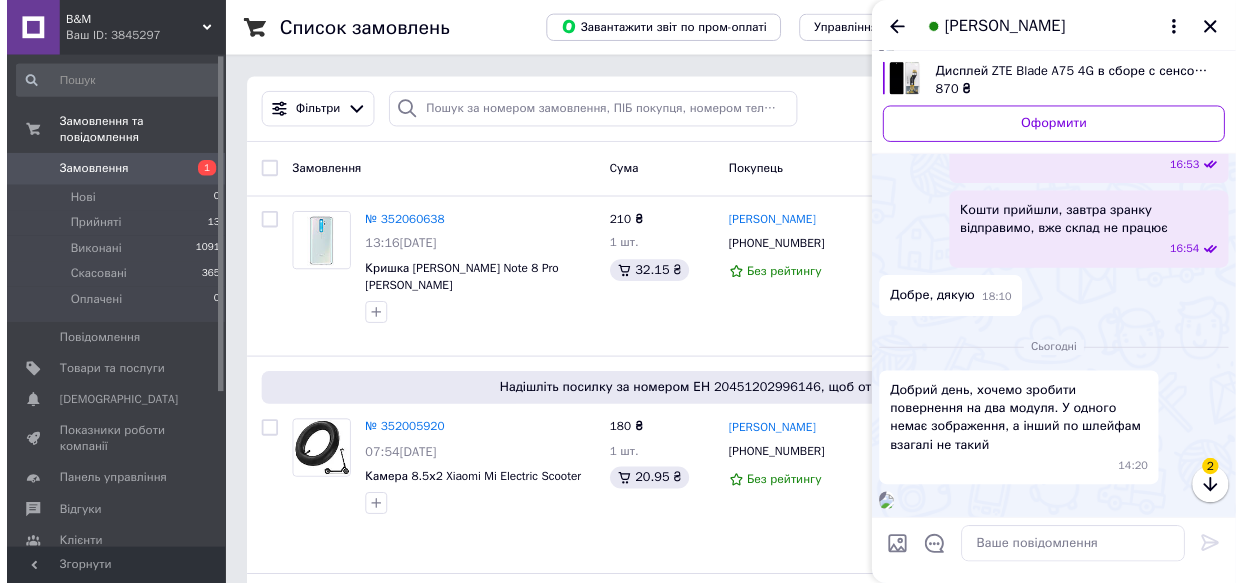scroll, scrollTop: 2551, scrollLeft: 0, axis: vertical 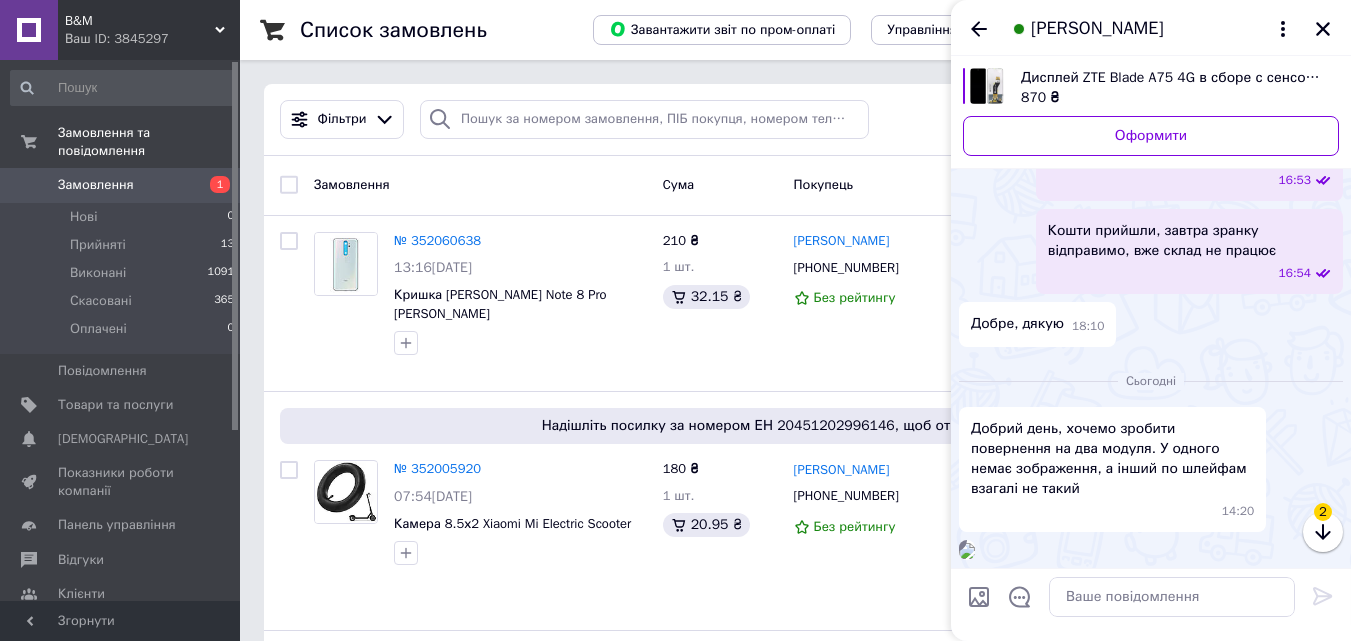 click at bounding box center (967, 551) 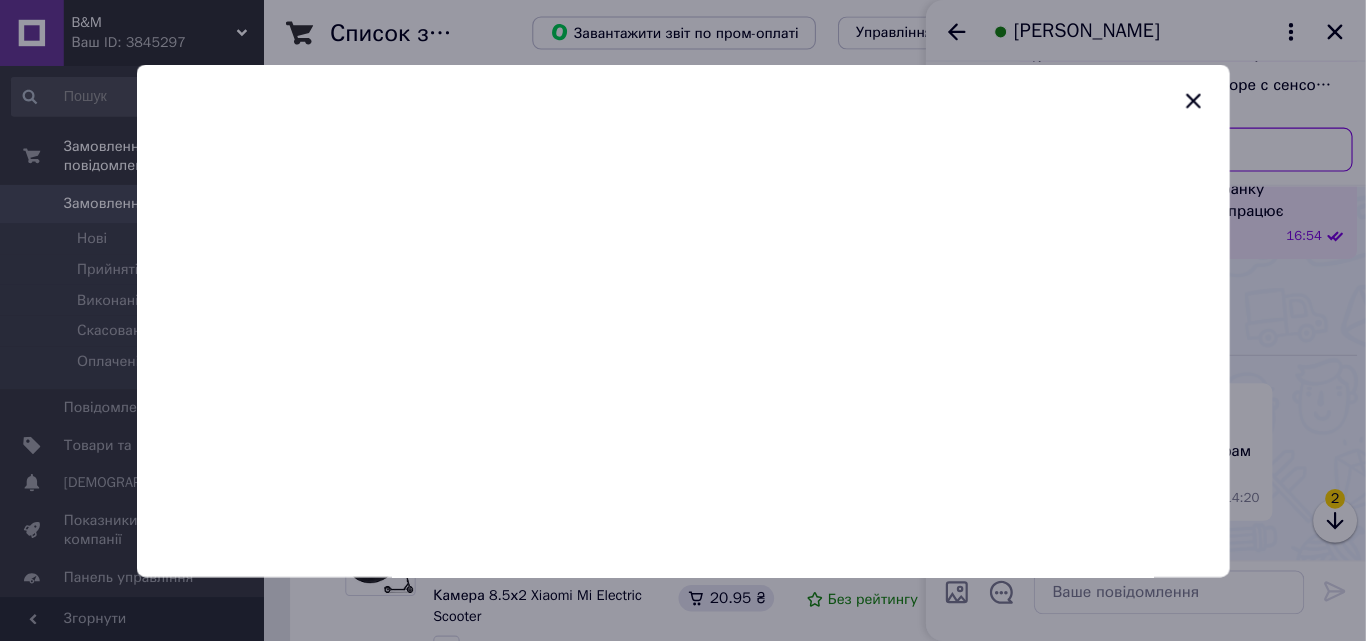 scroll, scrollTop: 2551, scrollLeft: 0, axis: vertical 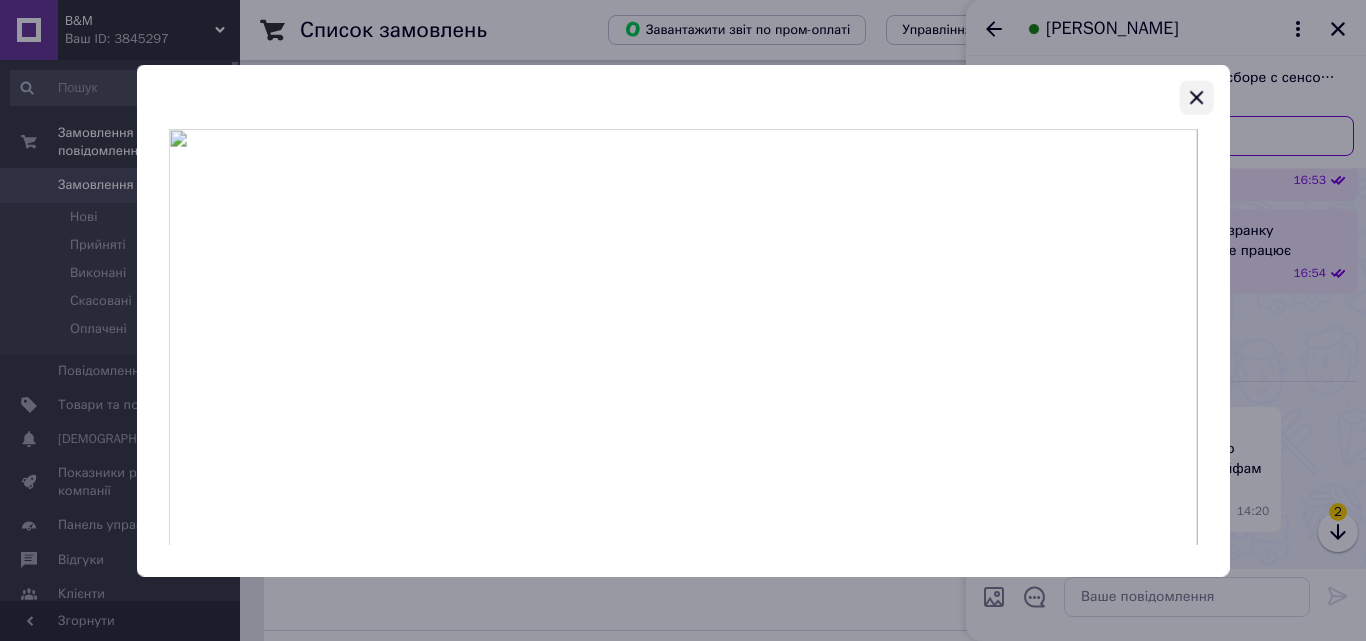 click 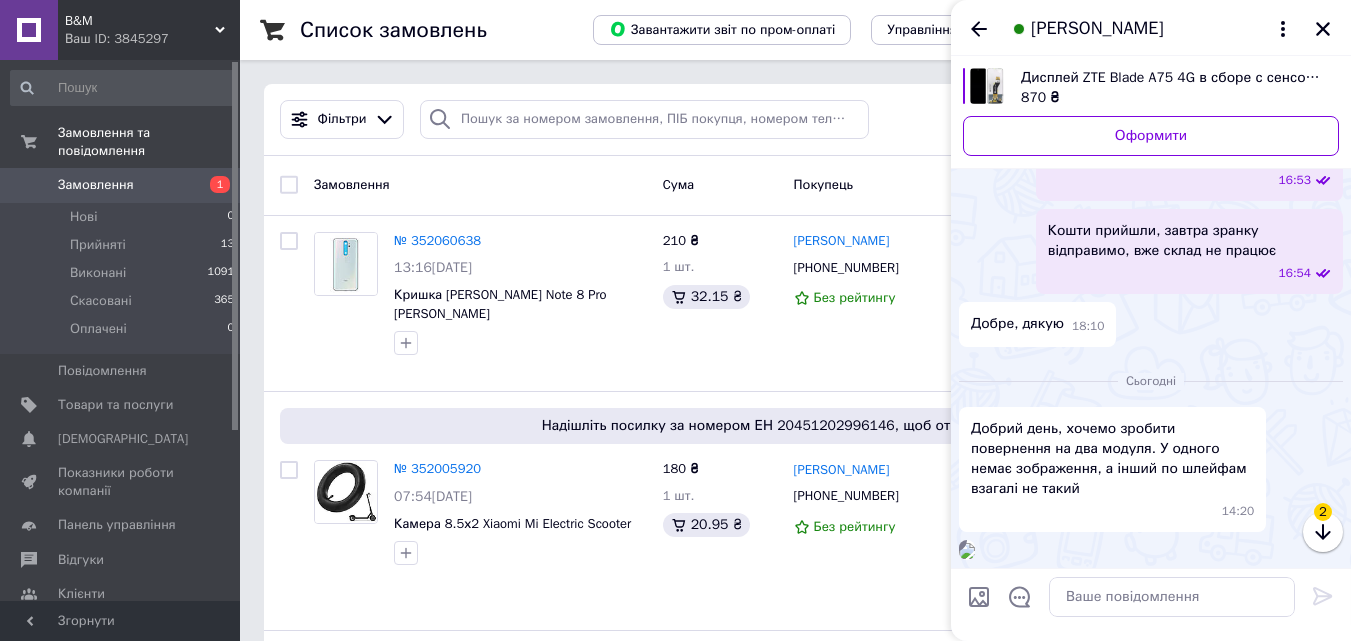 click on "Дисплей ZTE Blade A75 4G в сборе с сенсором black" at bounding box center (1172, 78) 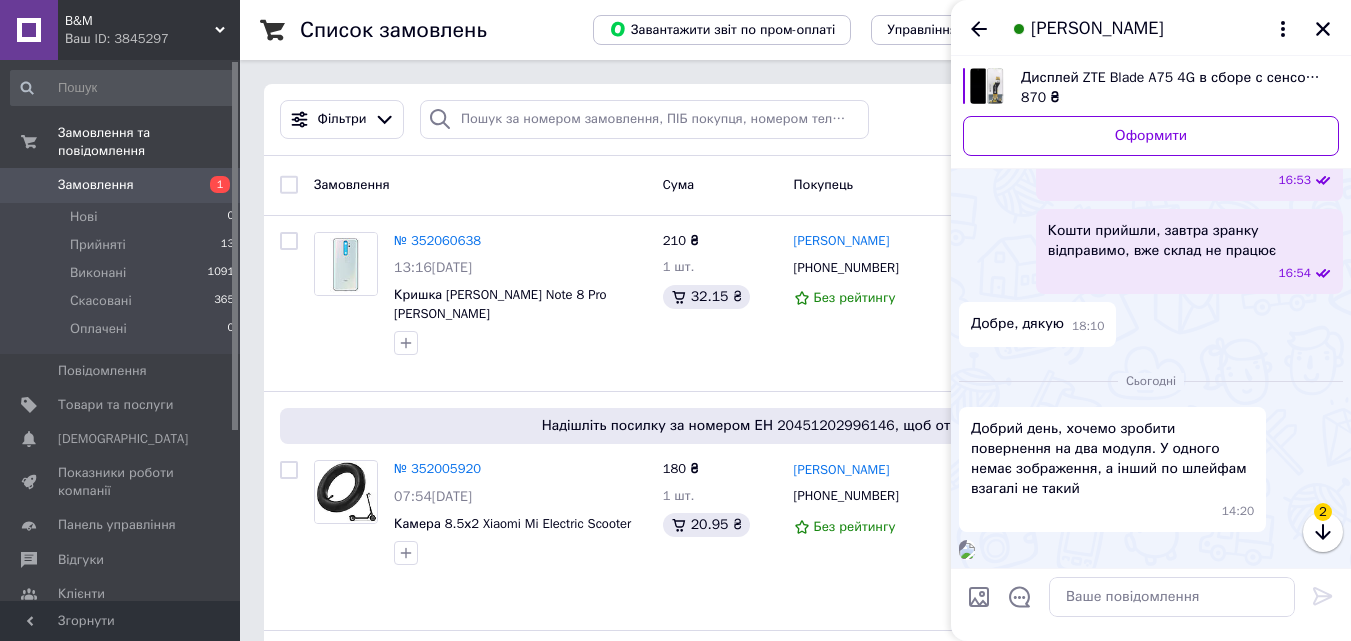 click on "Замовлення" at bounding box center [121, 185] 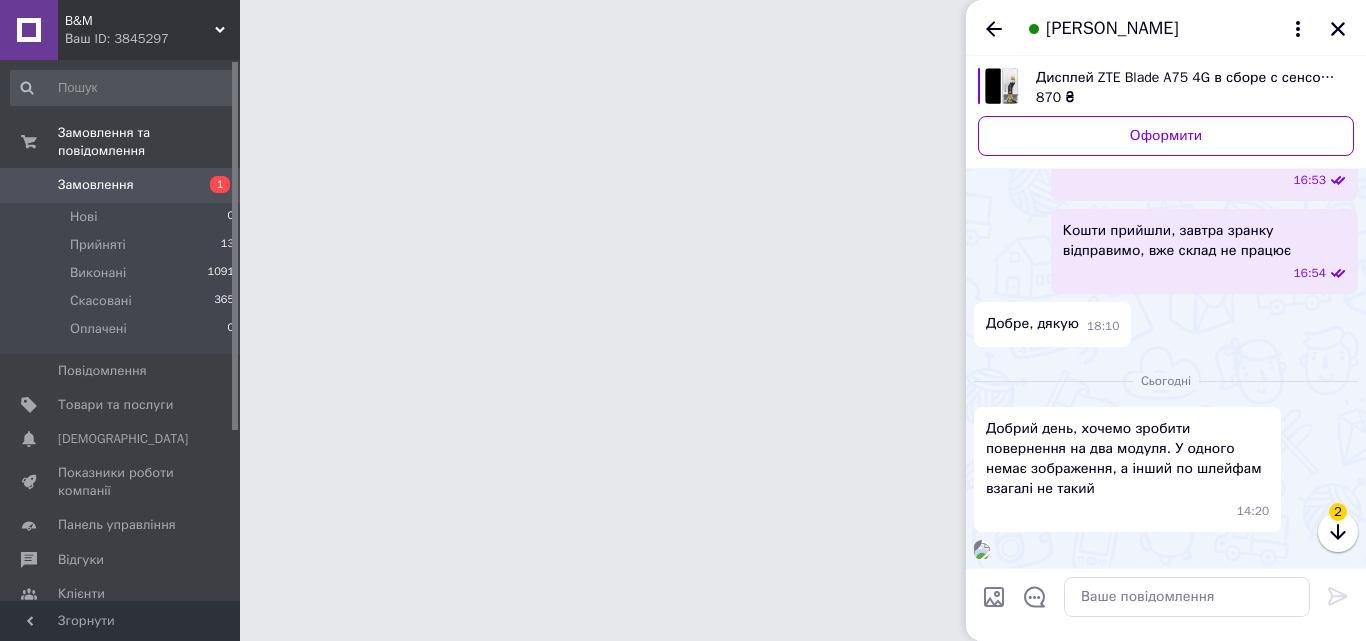 drag, startPoint x: 1341, startPoint y: 26, endPoint x: 324, endPoint y: 262, distance: 1044.0234 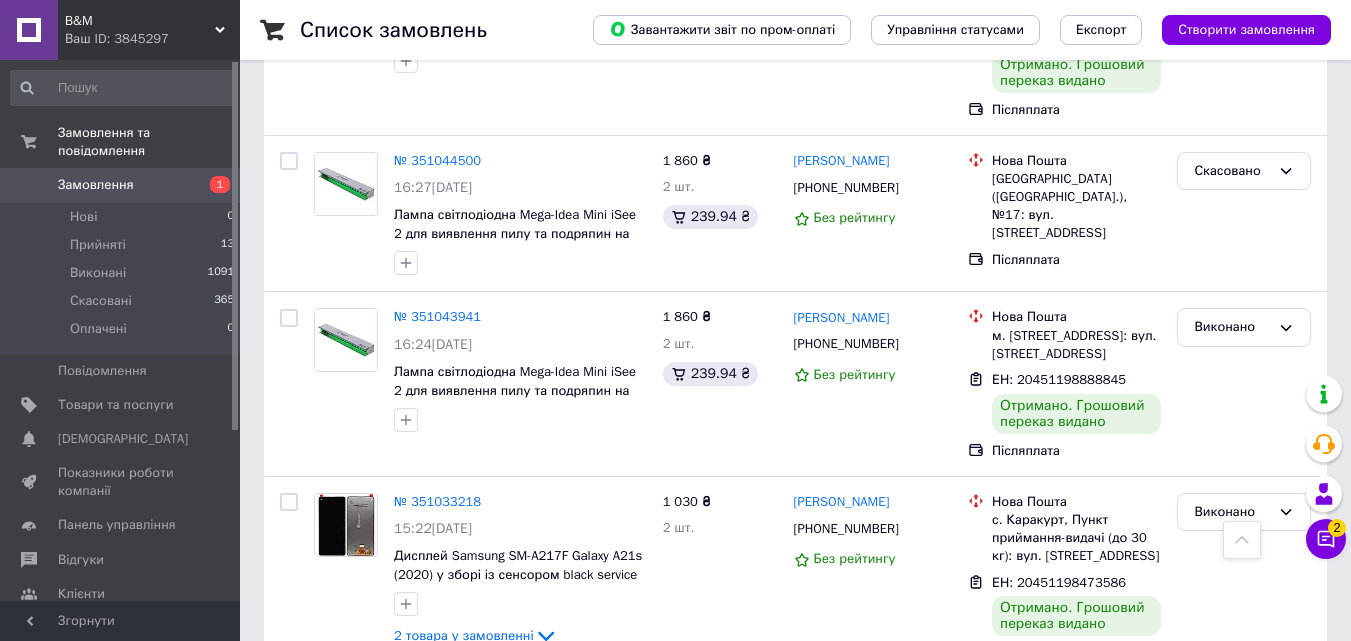 scroll, scrollTop: 3614, scrollLeft: 0, axis: vertical 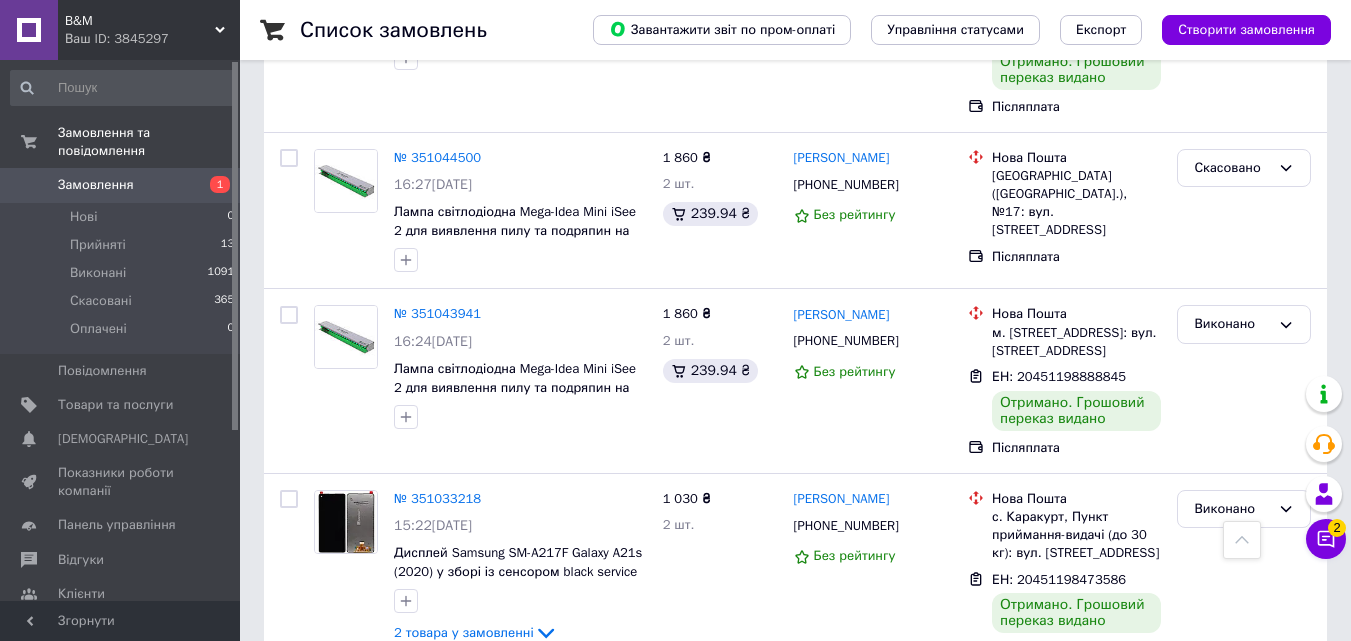 click on "2" at bounding box center (327, 720) 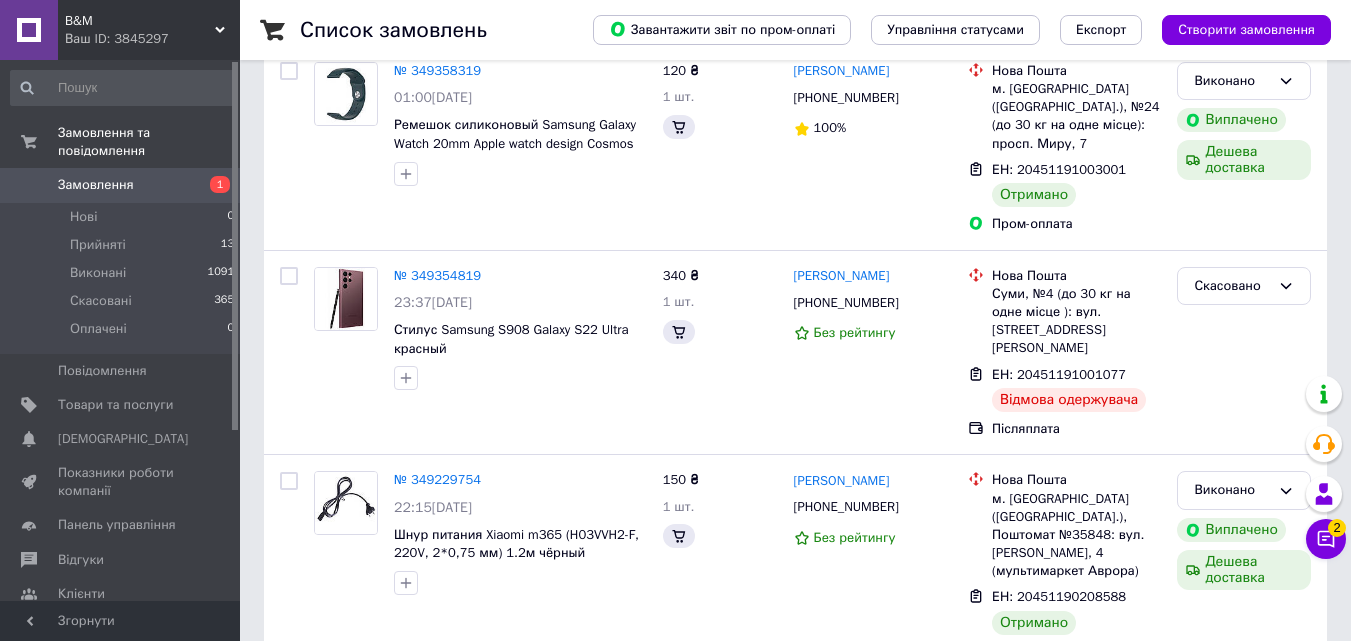 scroll, scrollTop: 0, scrollLeft: 0, axis: both 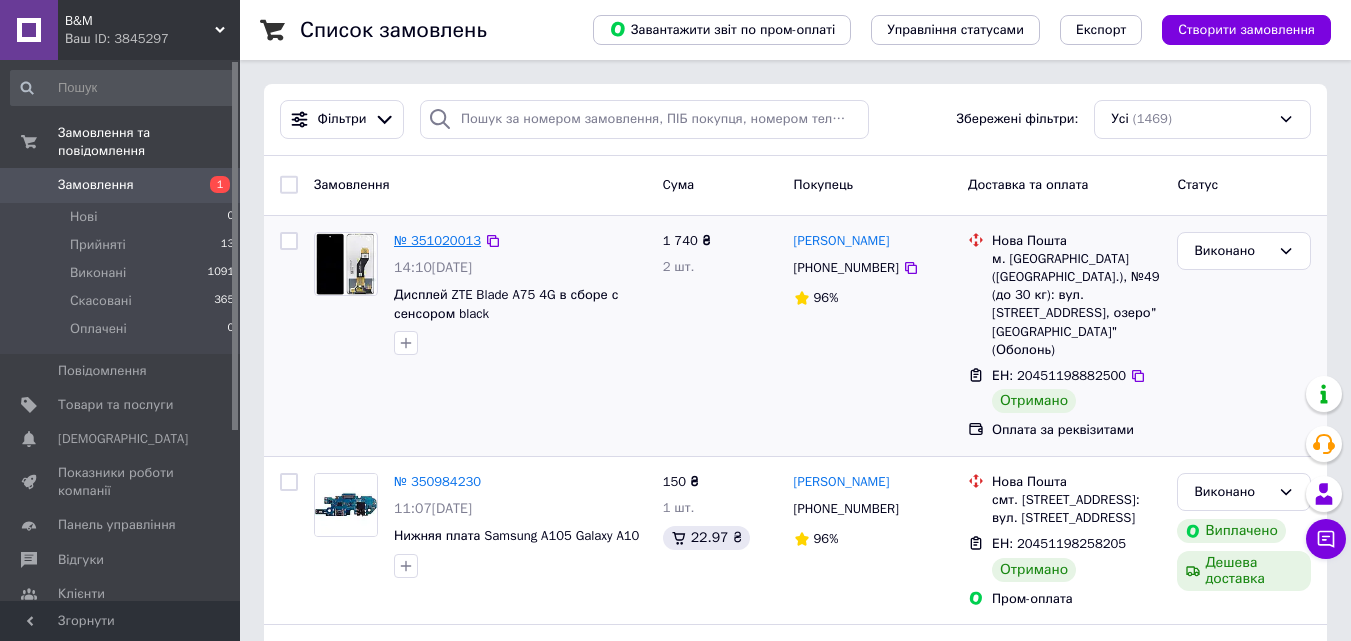 click on "№ 351020013" at bounding box center [437, 240] 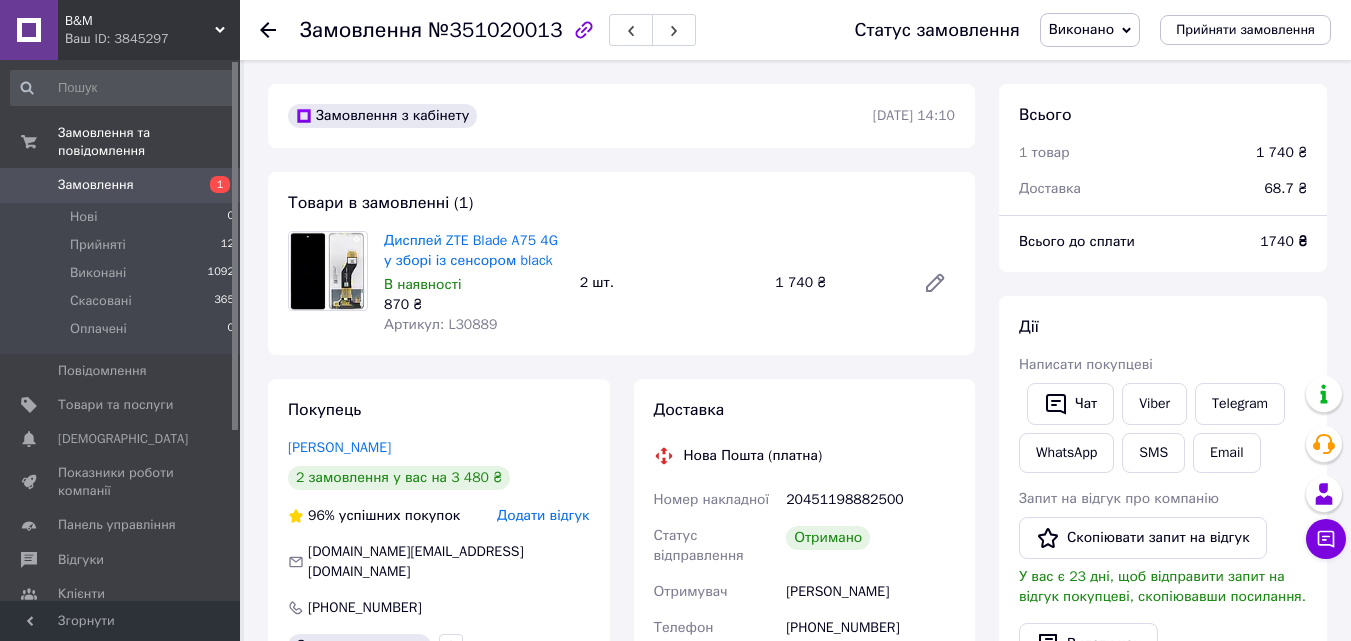 click on "Замовлення" at bounding box center [121, 185] 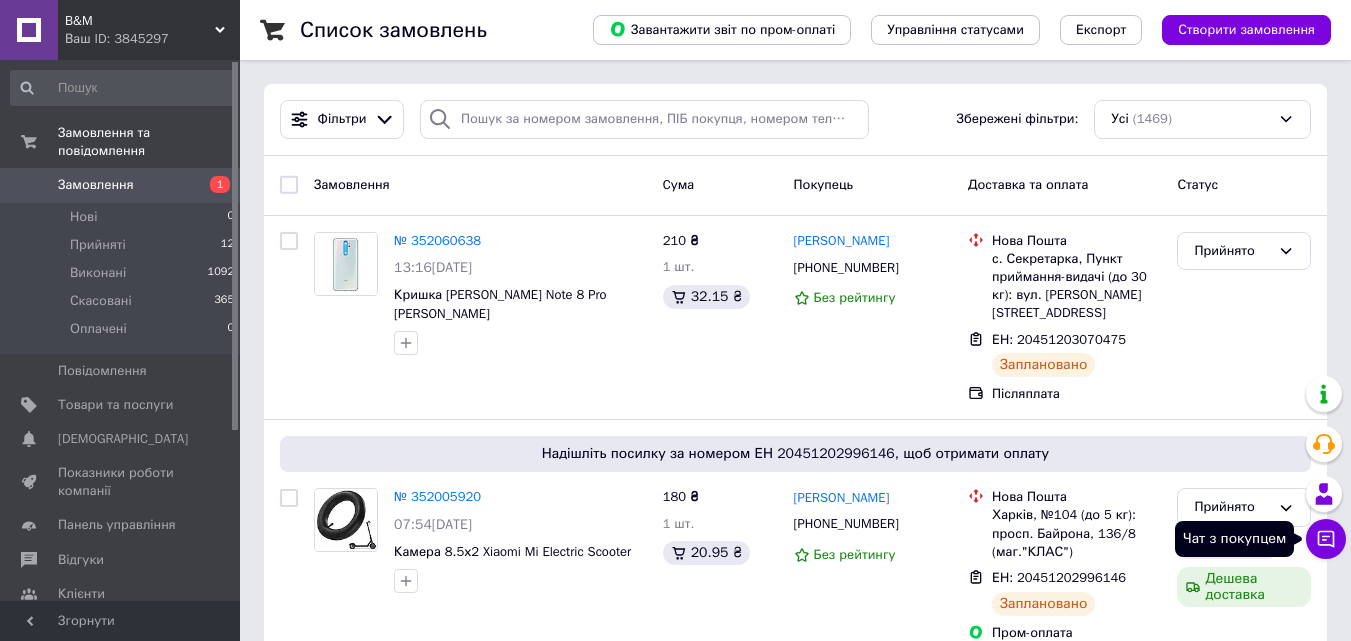 click 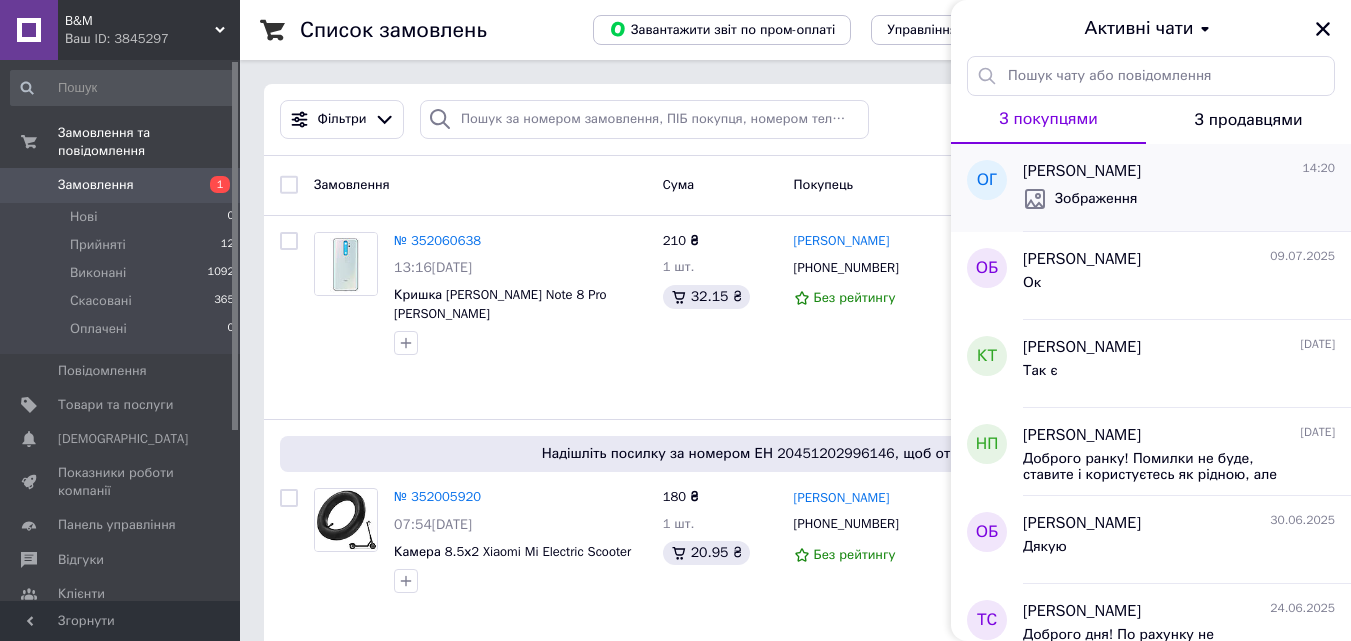 click on "Зображення" at bounding box center [1096, 199] 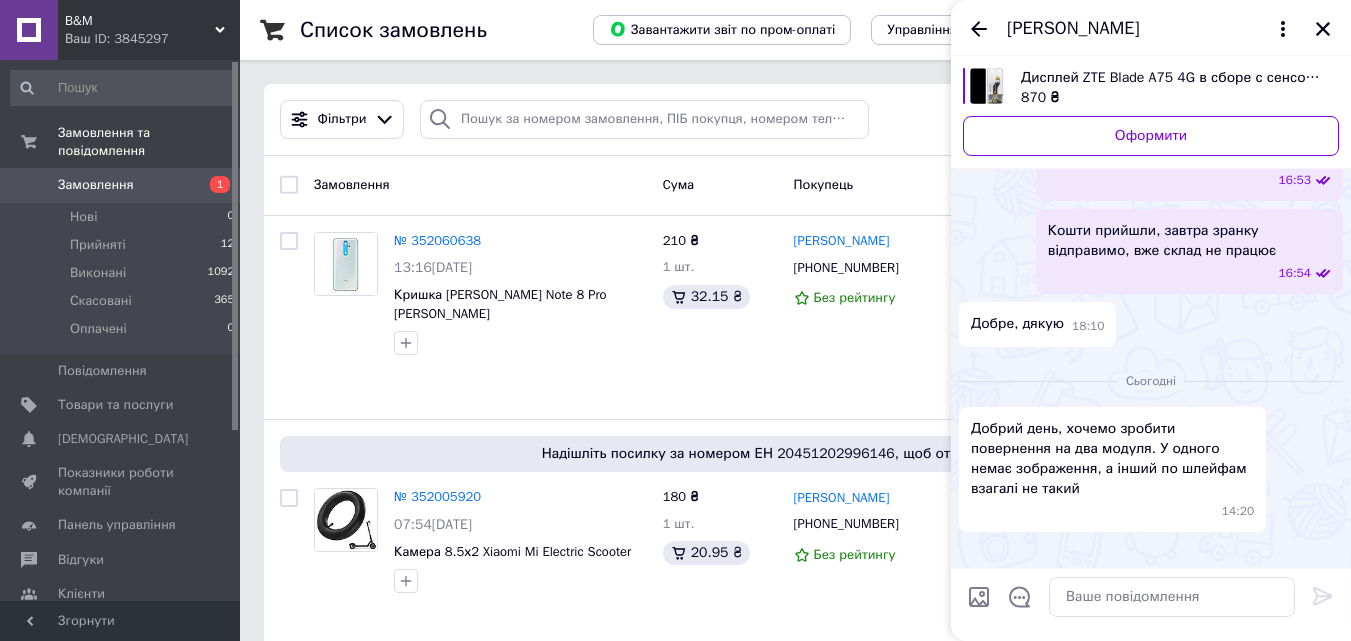 scroll, scrollTop: 2619, scrollLeft: 0, axis: vertical 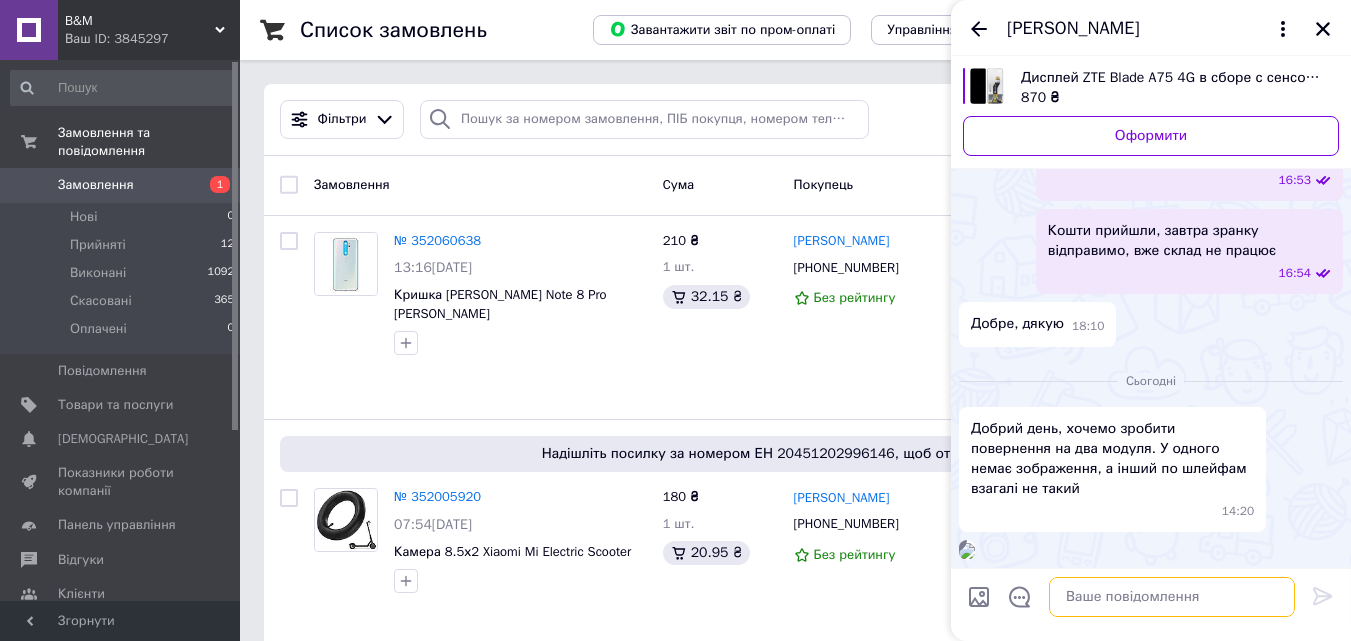 click at bounding box center (1172, 597) 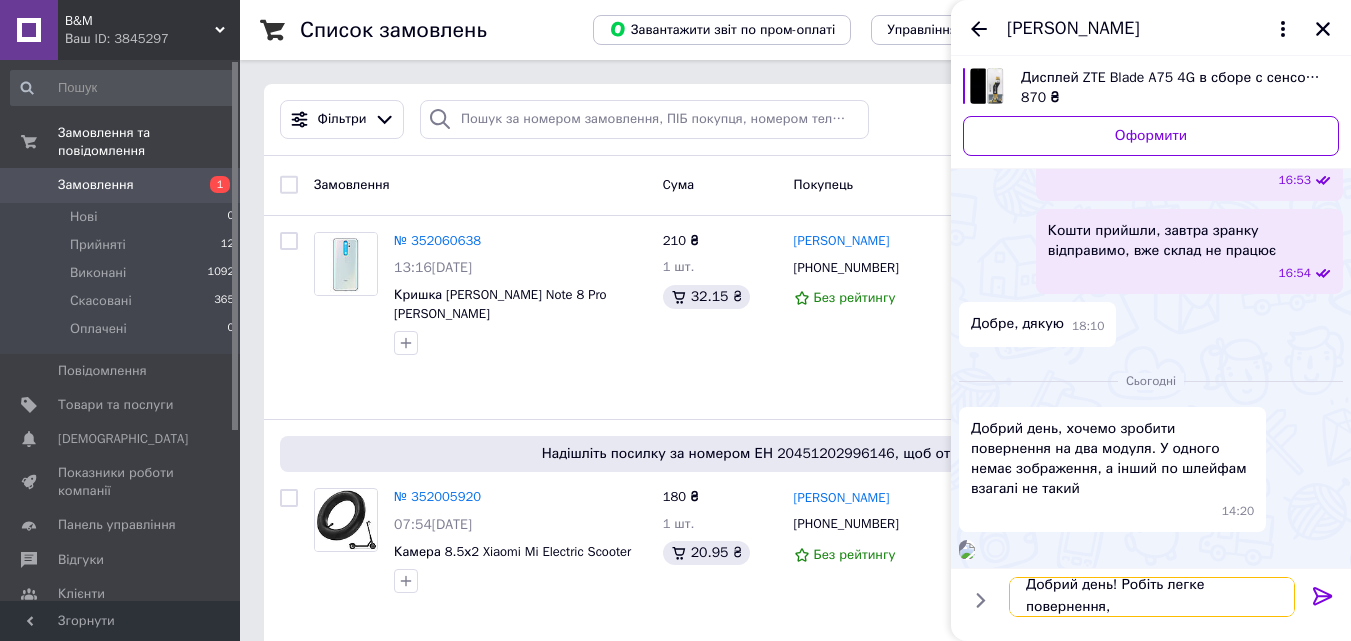 scroll, scrollTop: 2, scrollLeft: 0, axis: vertical 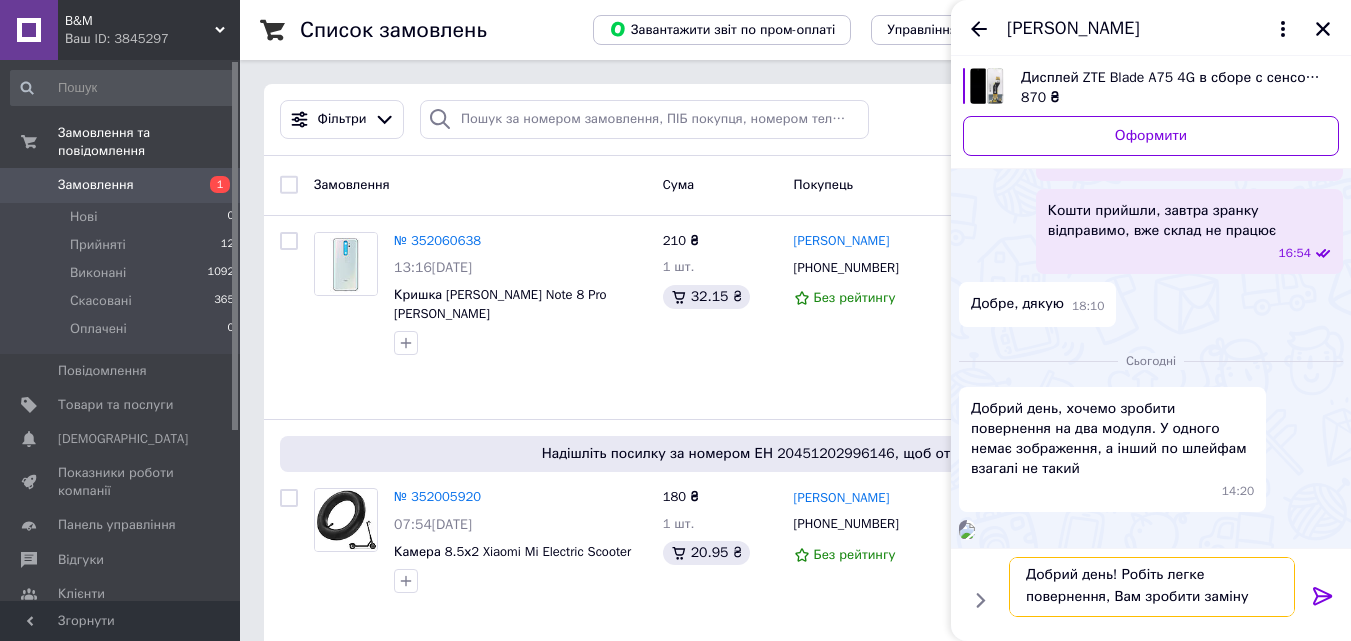 type on "Добрий день! Робіть легке повернення, Вам зробити заміну?" 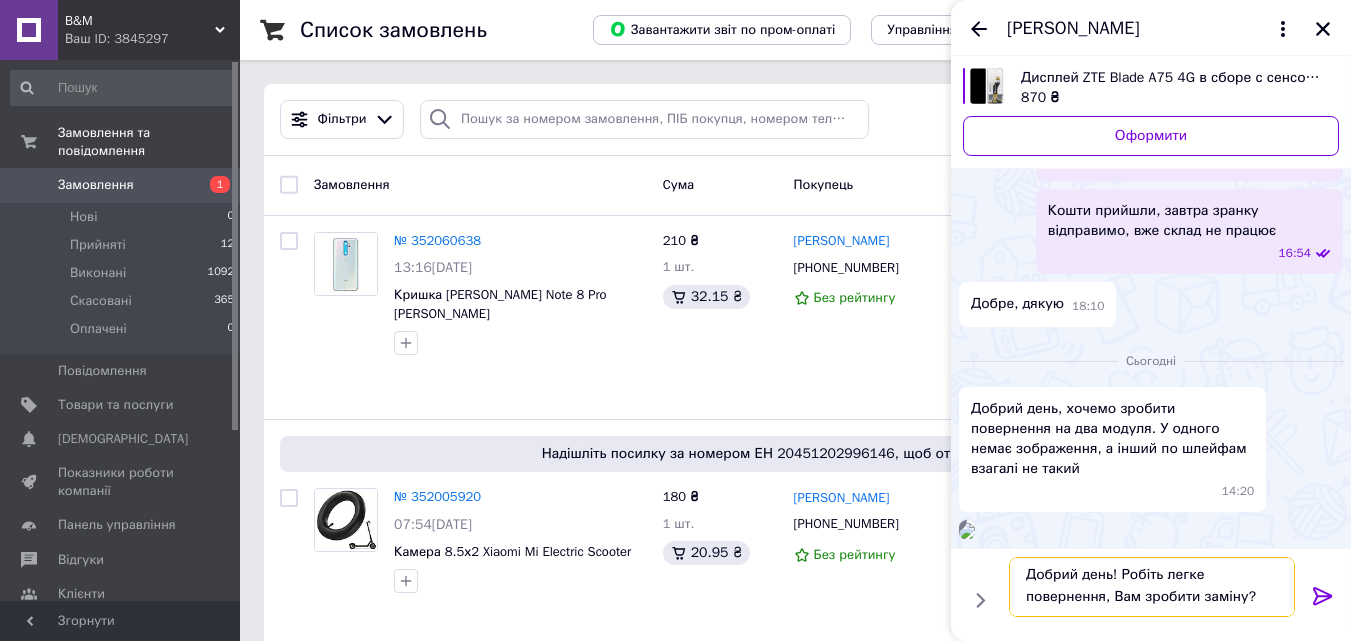 type 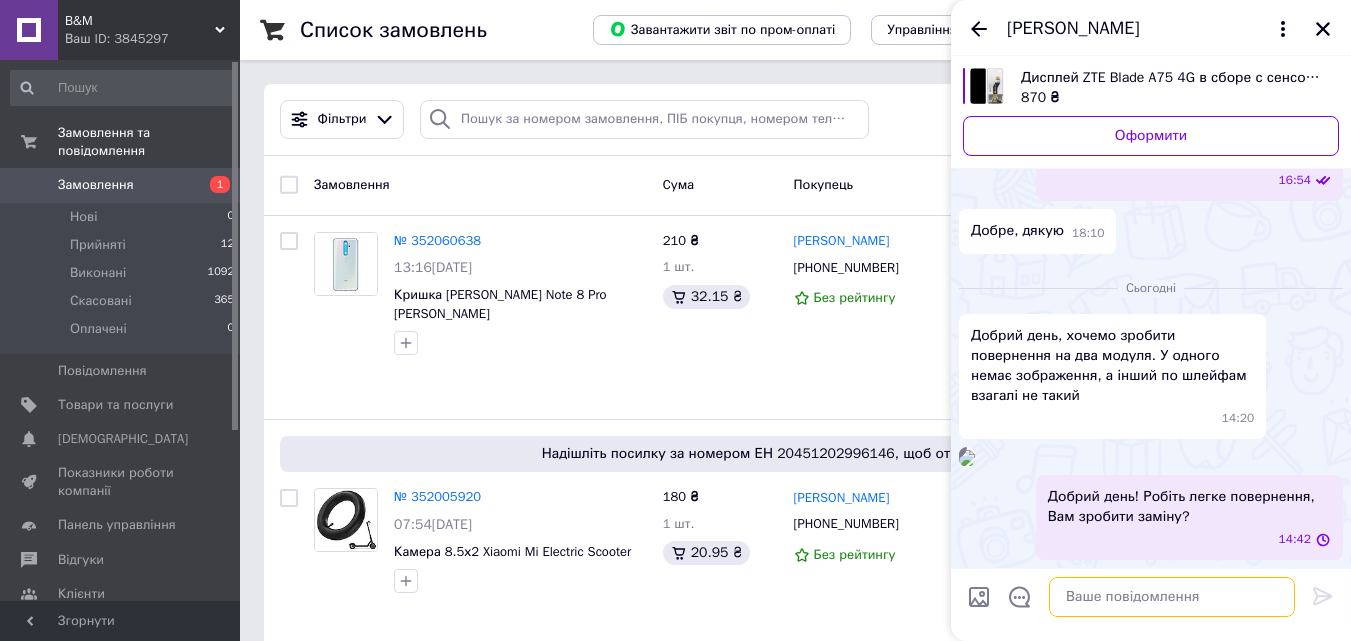 scroll, scrollTop: 0, scrollLeft: 0, axis: both 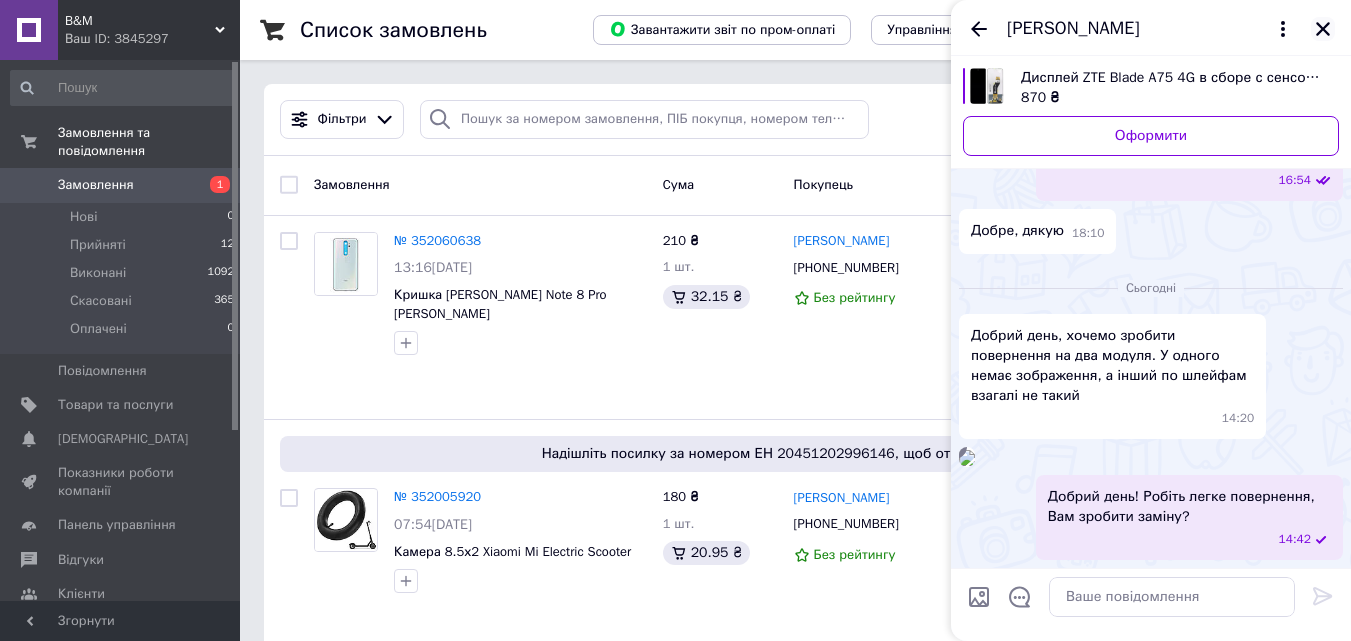 click 